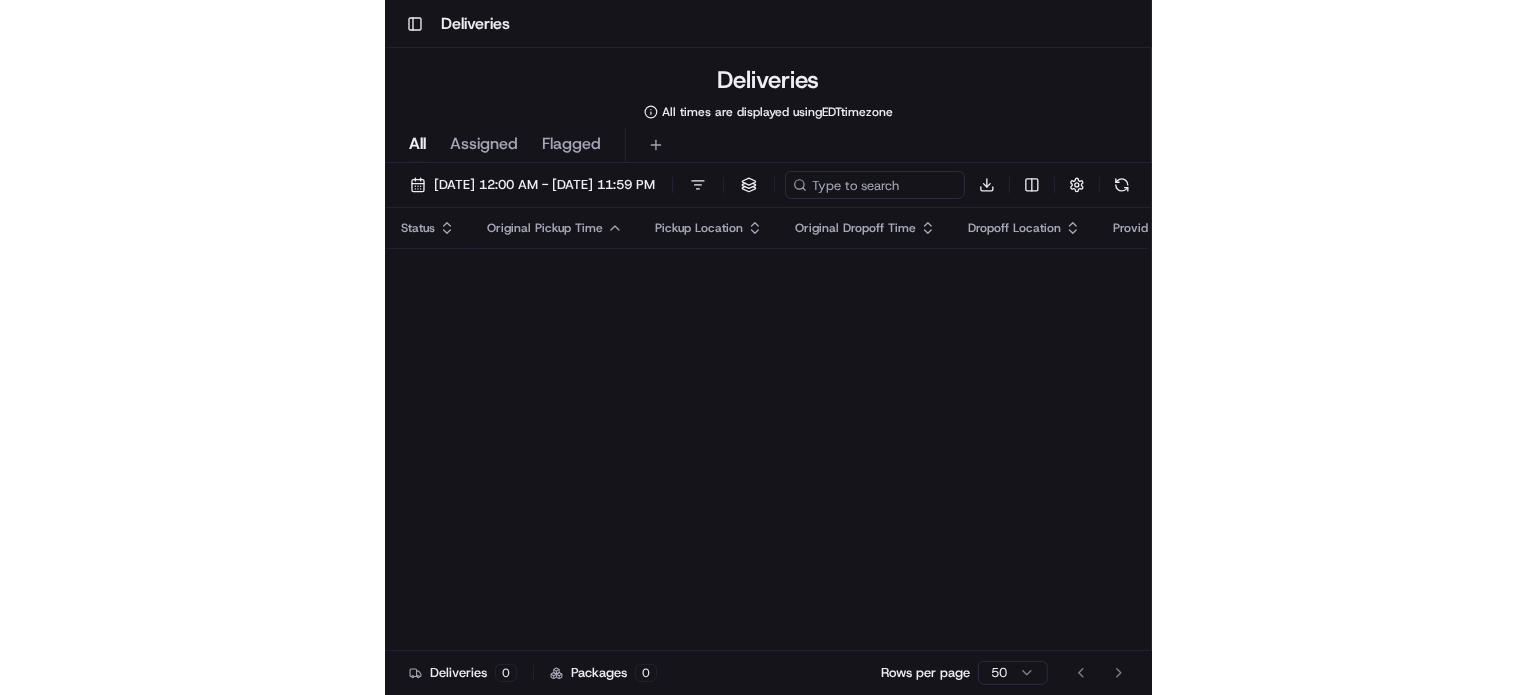 scroll, scrollTop: 0, scrollLeft: 0, axis: both 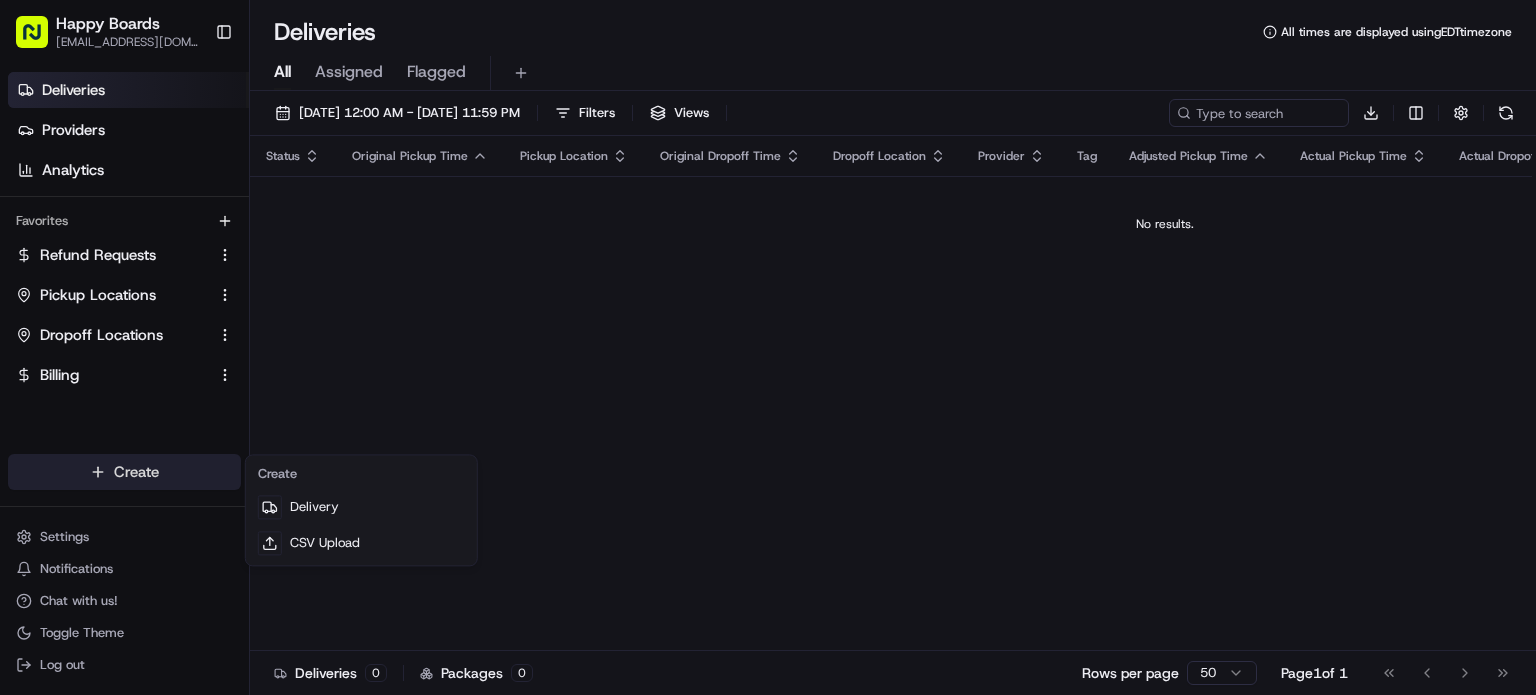 click on "Happy Boards [EMAIL_ADDRESS][DOMAIN_NAME] Toggle Sidebar Deliveries Providers Analytics Favorites Refund Requests Pickup Locations Dropoff Locations Billing Main Menu Members & Organization Organization Users Roles Preferences Customization Tracking Orchestration Automations Dispatch Strategy Locations Pickup Locations Dropoff Locations Billing Billing Refund Requests Integrations Notification Triggers Webhooks API Keys Request Logs Create Settings Notifications Chat with us! Toggle Theme Log out Deliveries All times are displayed using  EDT  timezone All Assigned Flagged [DATE] 12:00 AM - [DATE] 11:59 PM Filters Views Download Status Original Pickup Time Pickup Location Original Dropoff Time Dropoff Location Provider Tag Adjusted Pickup Time Actual Pickup Time Actual Dropoff Time Adjusted Dropoff Time Driving Distance Reference Id Action No results. Deliveries 0 Packages 0 Rows per page 50 Page  1  of   1 Go to first page Go to previous page Go to next page Go to last page" at bounding box center [768, 347] 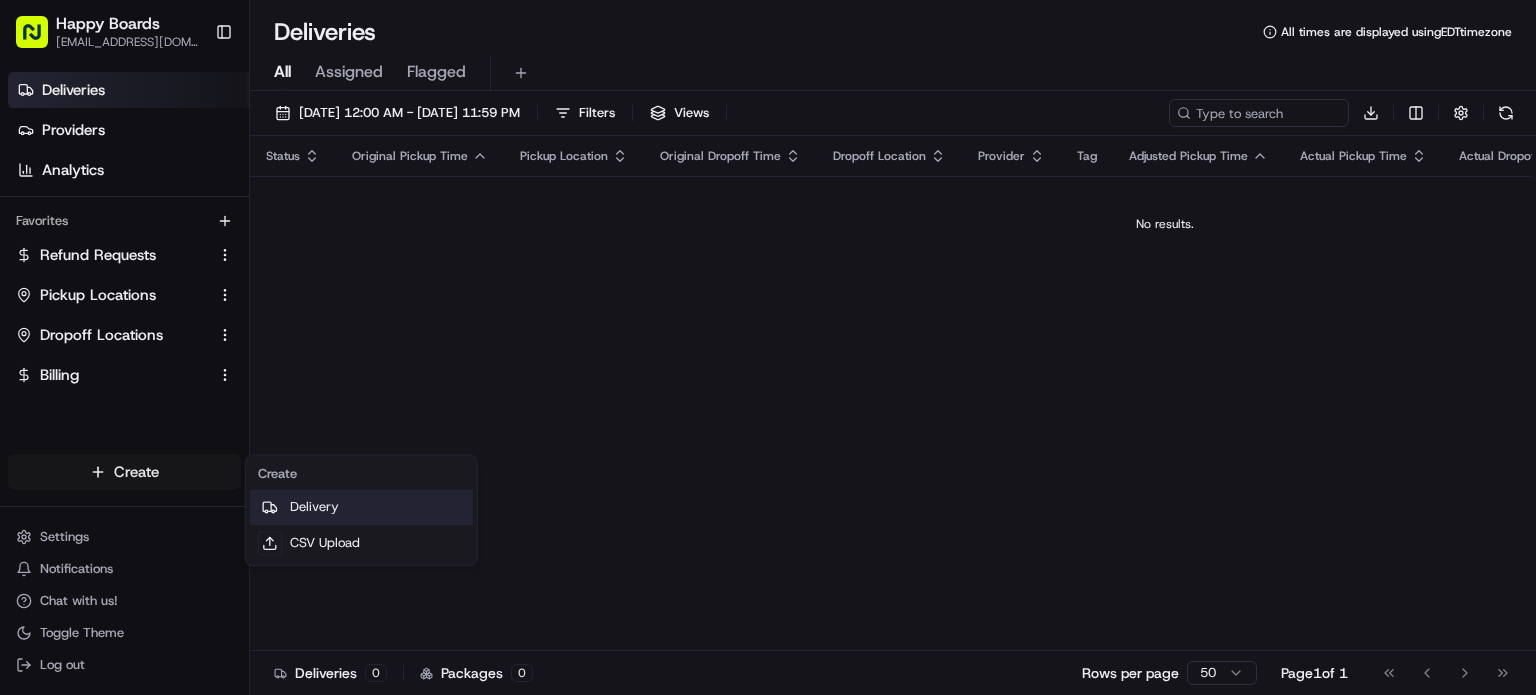 click on "Delivery" at bounding box center (361, 507) 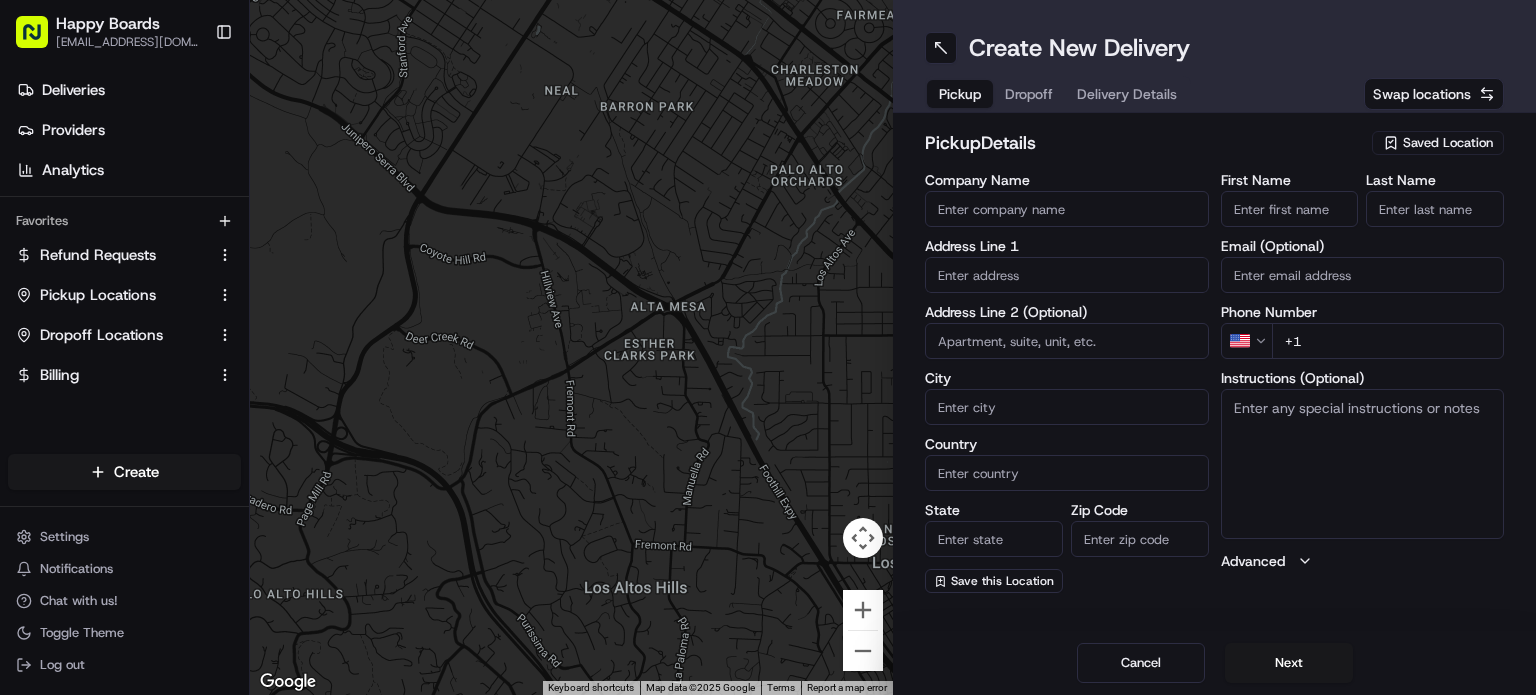 click 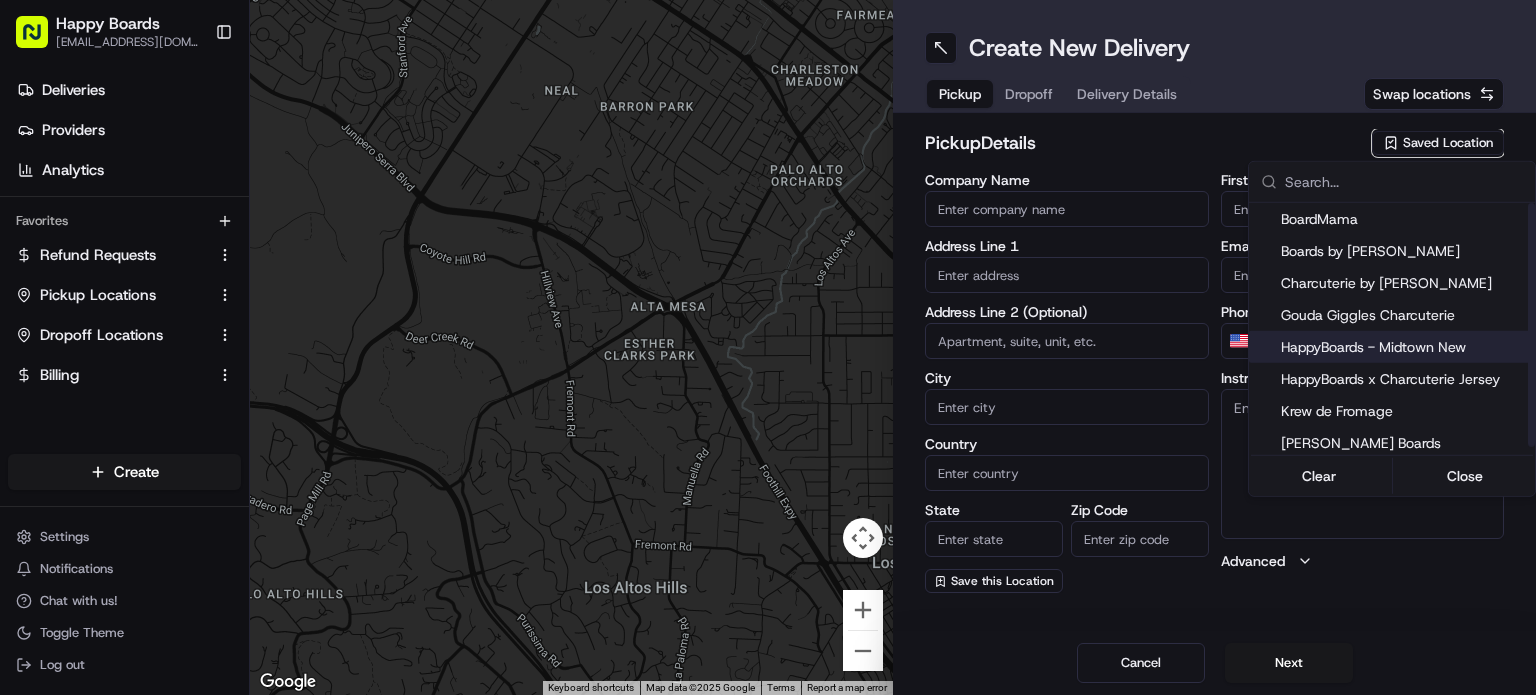 click on "HappyBoards - Midtown New" at bounding box center (1404, 347) 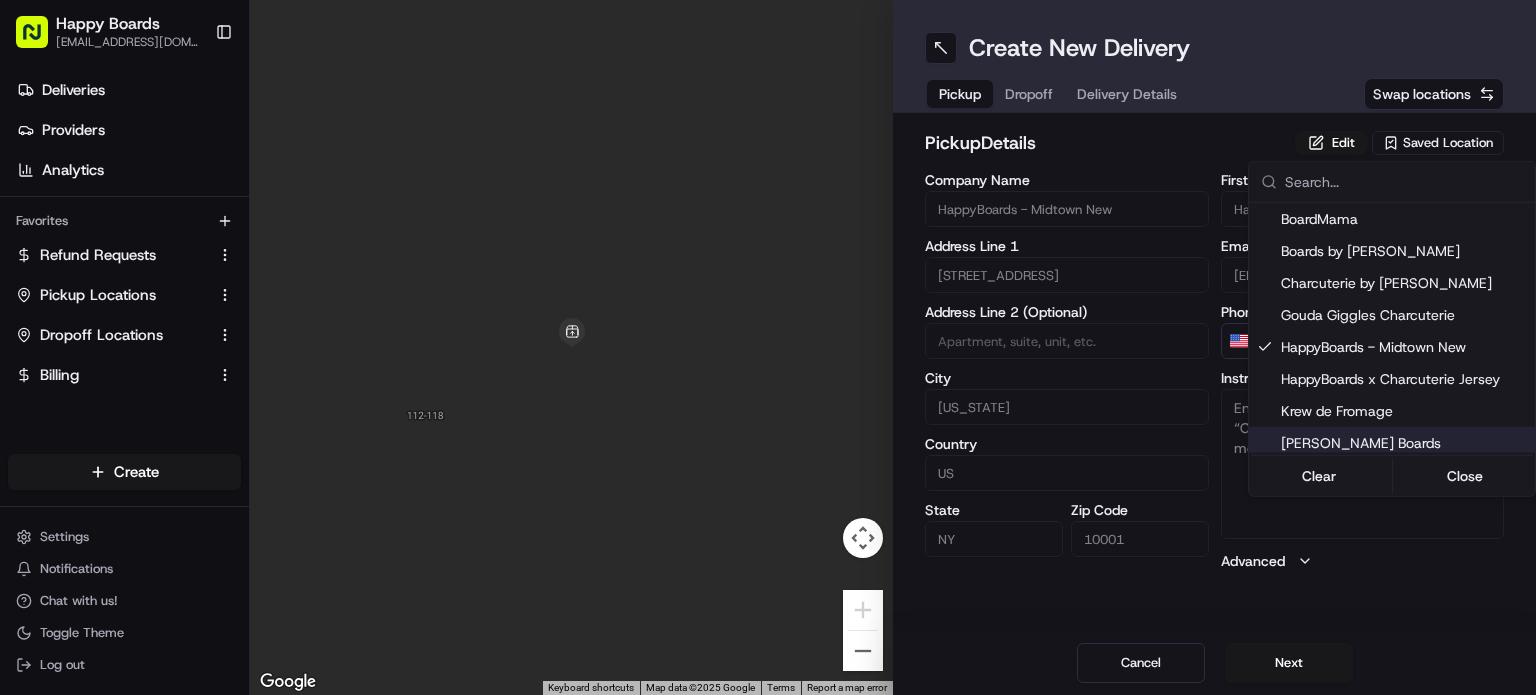 click on "Happy Boards [EMAIL_ADDRESS][DOMAIN_NAME] Toggle Sidebar Deliveries Providers Analytics Favorites Refund Requests Pickup Locations Dropoff Locations Billing Main Menu Members & Organization Organization Users Roles Preferences Customization Tracking Orchestration Automations Dispatch Strategy Locations Pickup Locations Dropoff Locations Billing Billing Refund Requests Integrations Notification Triggers Webhooks API Keys Request Logs Create Settings Notifications Chat with us! Toggle Theme Log out ← Move left → Move right ↑ Move up ↓ Move down + Zoom in - Zoom out Home Jump left by 75% End Jump right by 75% Page Up Jump up by 75% Page Down Jump down by 75% Keyboard shortcuts Map Data Map data ©2025 Google Map data ©2025 Google 2 m  Click to toggle between metric and imperial units Terms Report a map error Create New Delivery Pickup Dropoff Delivery Details Swap locations pickup  Details  Edit Saved Location Company Name HappyBoards - Midtown New Address Line 1 [STREET_ADDRESS] Address Line 2 (Optional)" at bounding box center [768, 347] 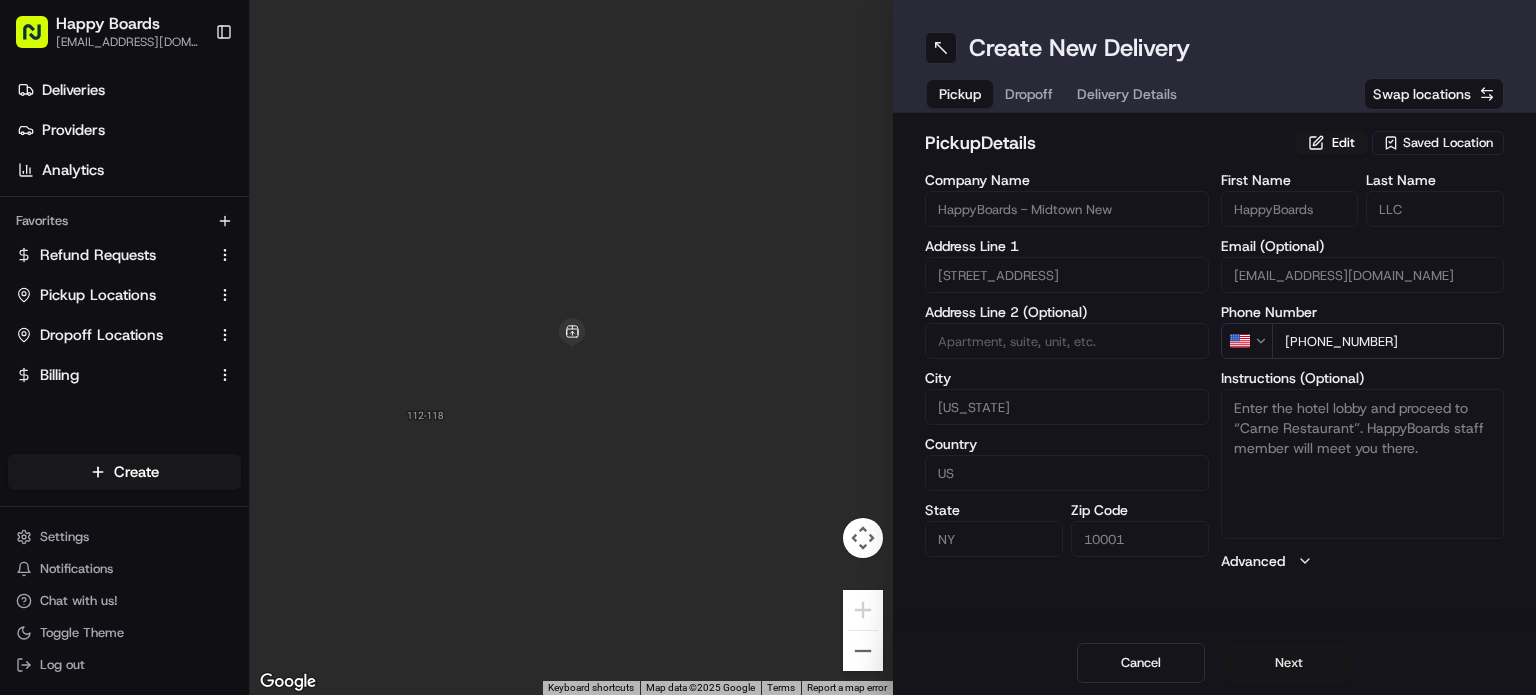 click on "Next" at bounding box center (1289, 663) 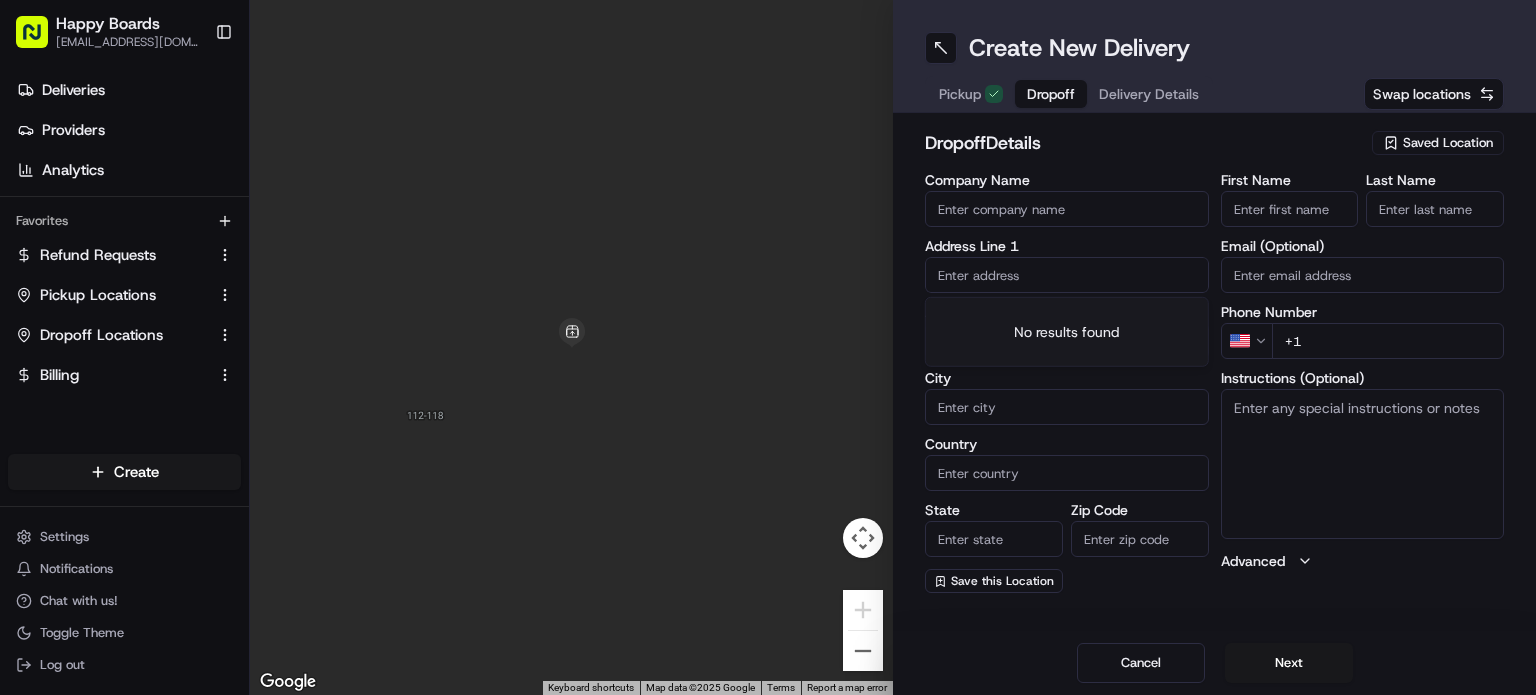 click at bounding box center [1067, 275] 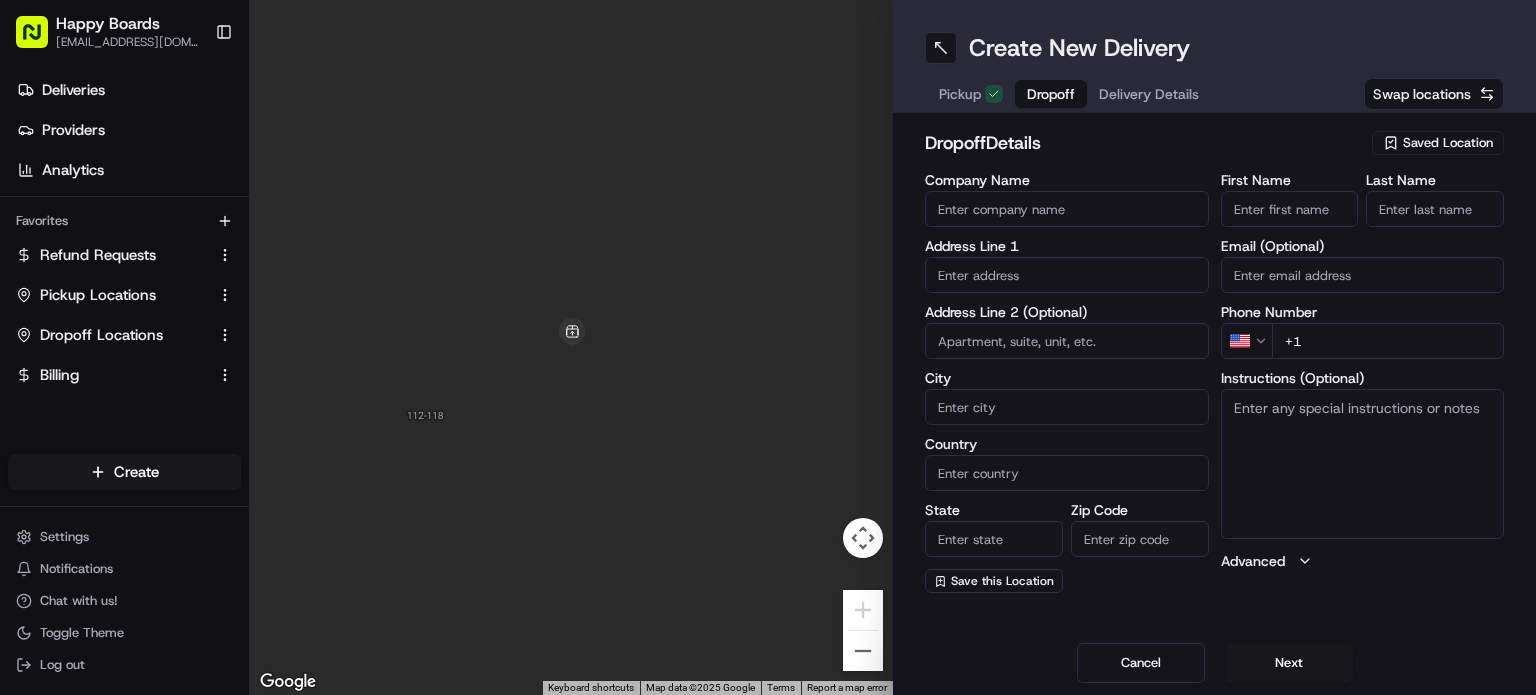 paste on "[STREET_ADDRESS][US_STATE][US_STATE]" 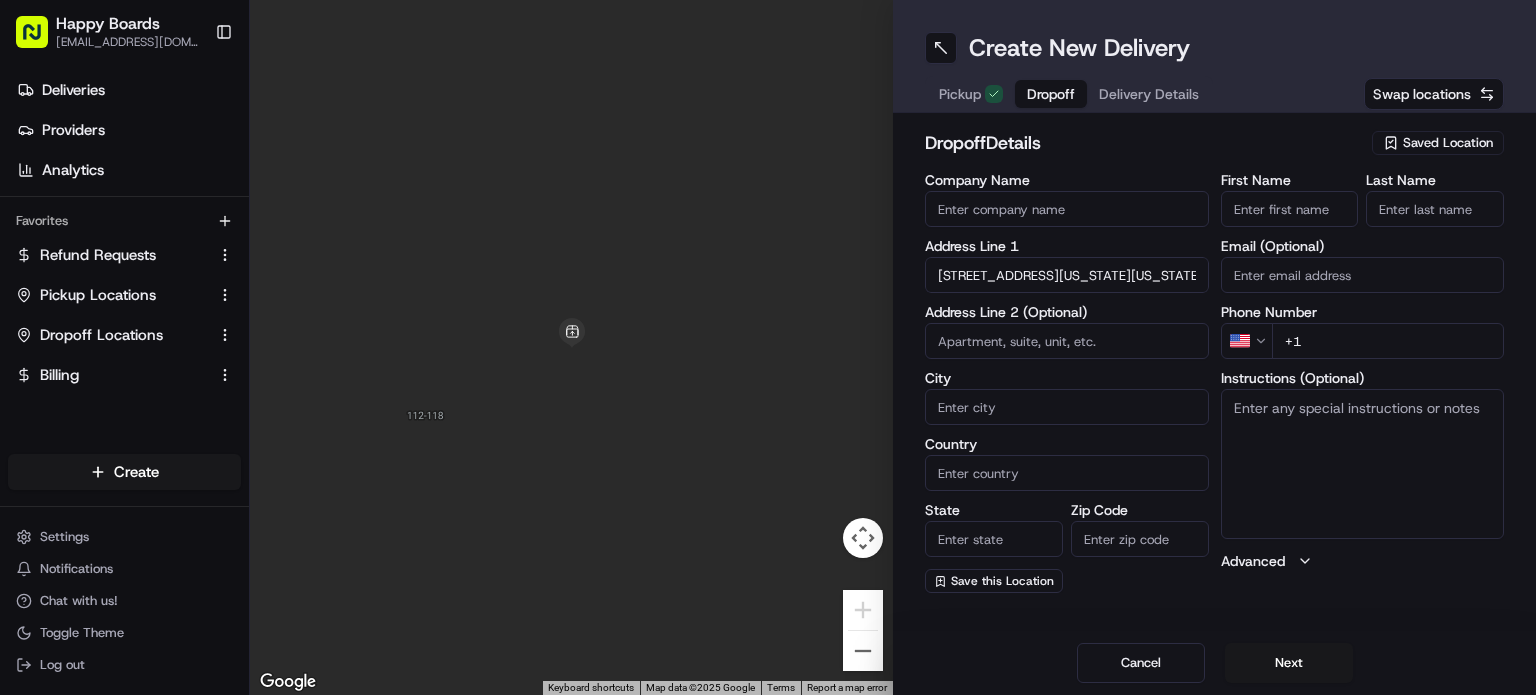scroll, scrollTop: 0, scrollLeft: 103, axis: horizontal 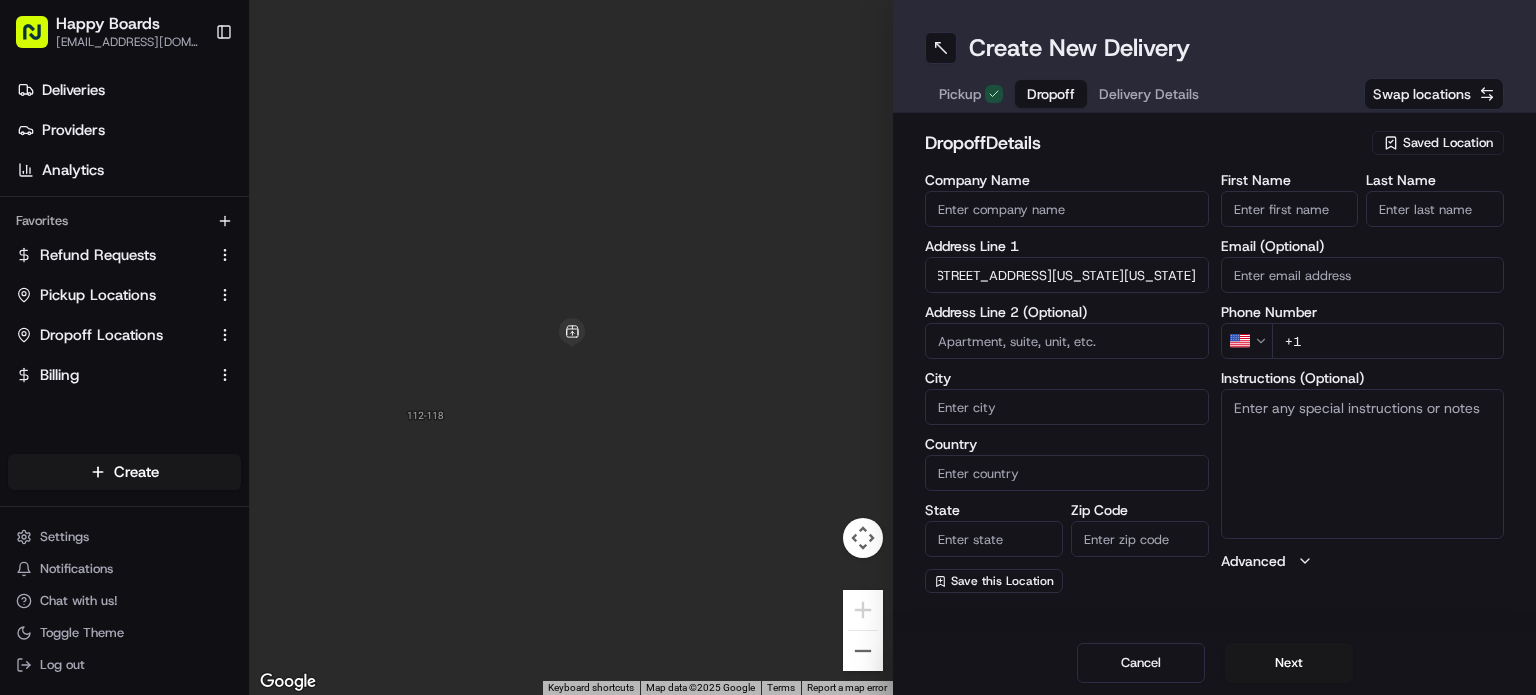 click on "[STREET_ADDRESS][US_STATE][US_STATE]" at bounding box center [1067, 275] 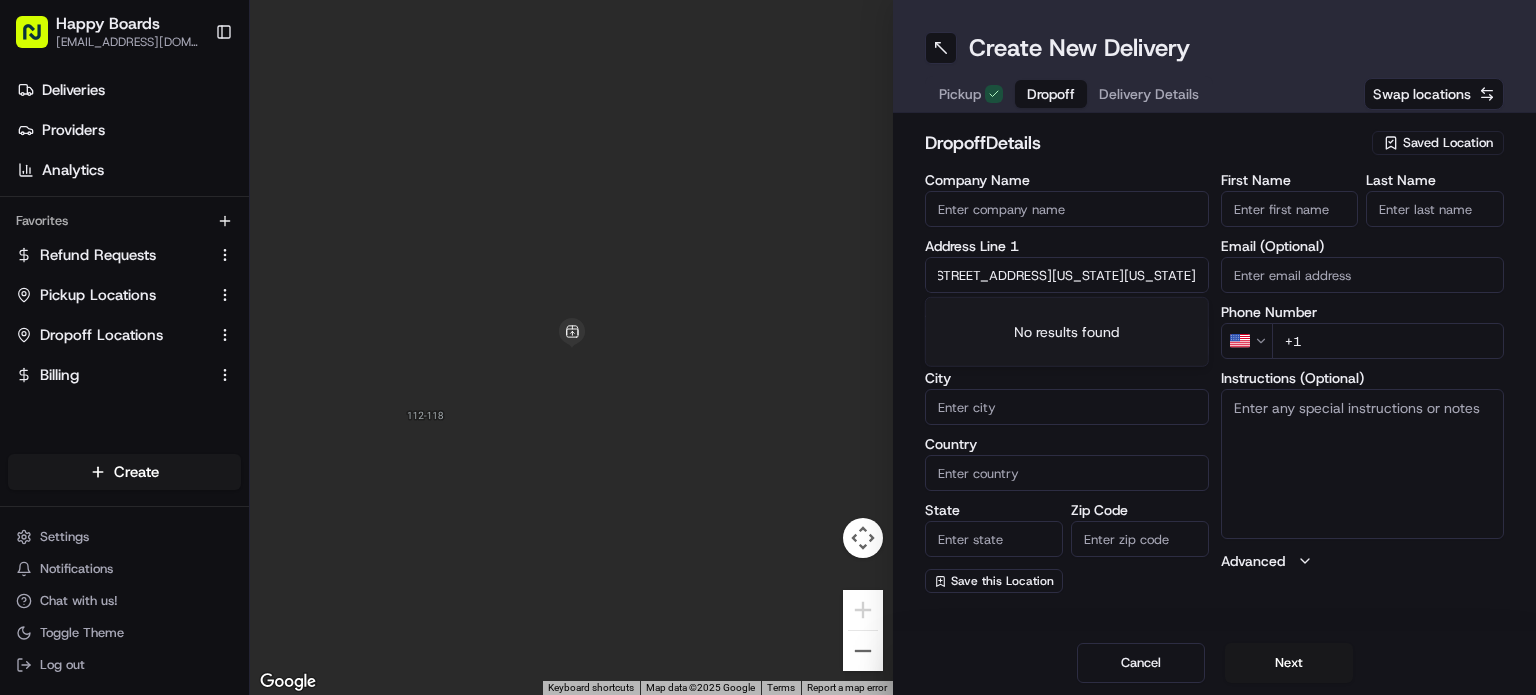 click on "[STREET_ADDRESS][US_STATE][US_STATE]" at bounding box center (1067, 275) 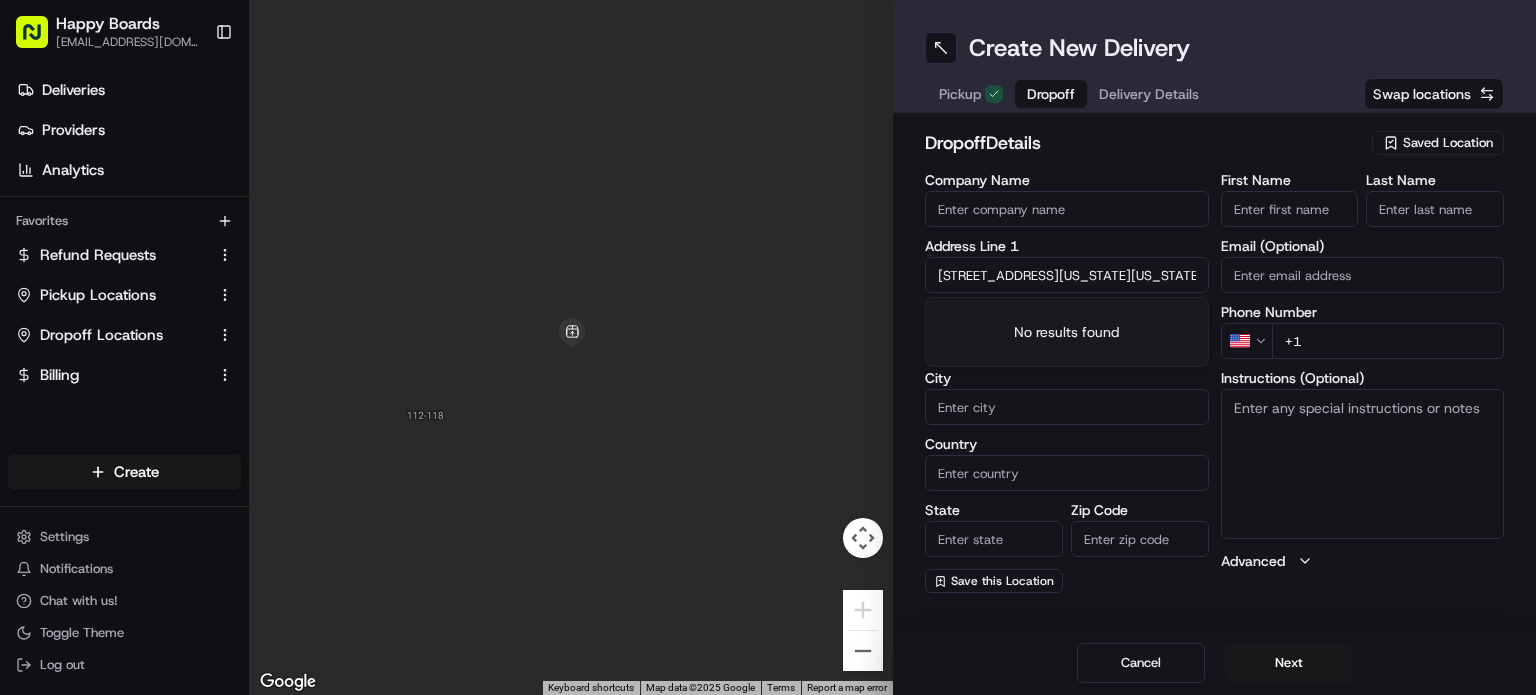 click on "No results found" at bounding box center (1067, 332) 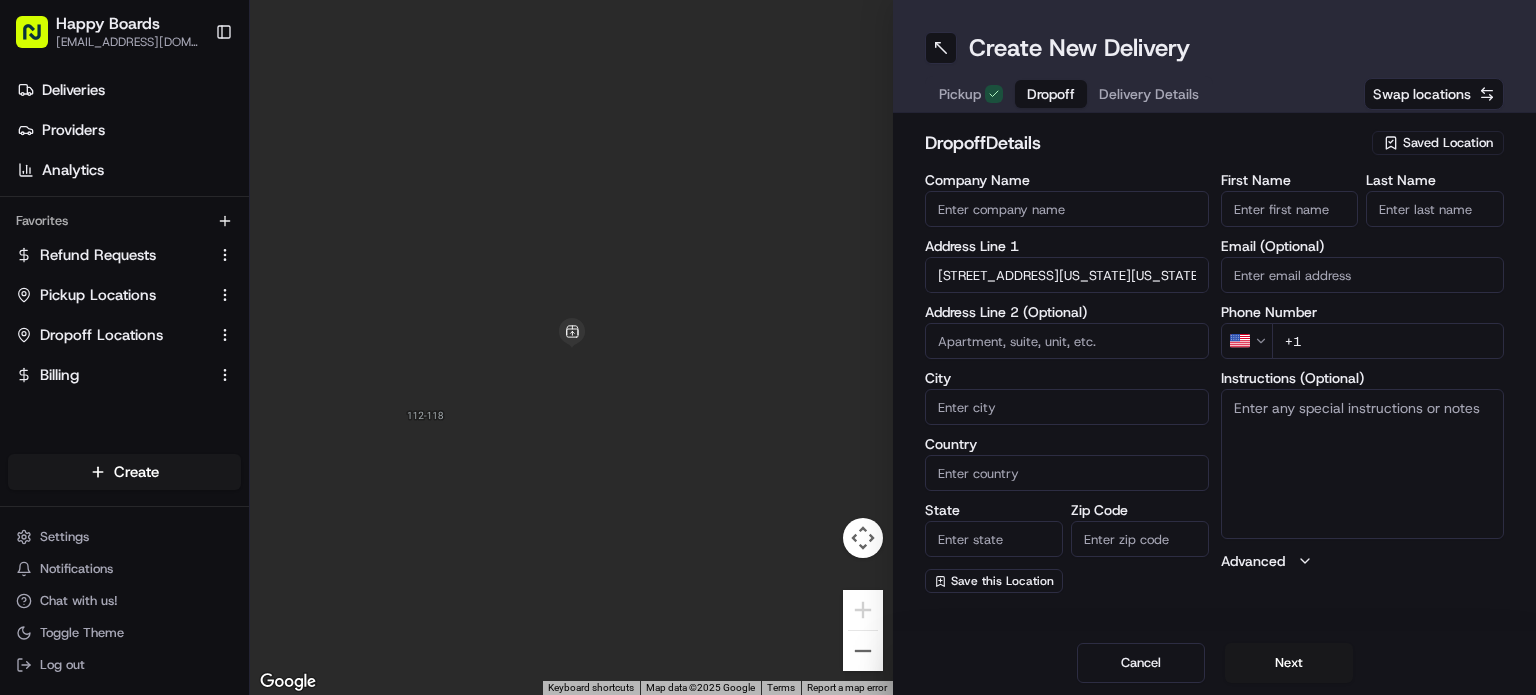 drag, startPoint x: 1348, startPoint y: 427, endPoint x: 1240, endPoint y: 383, distance: 116.61904 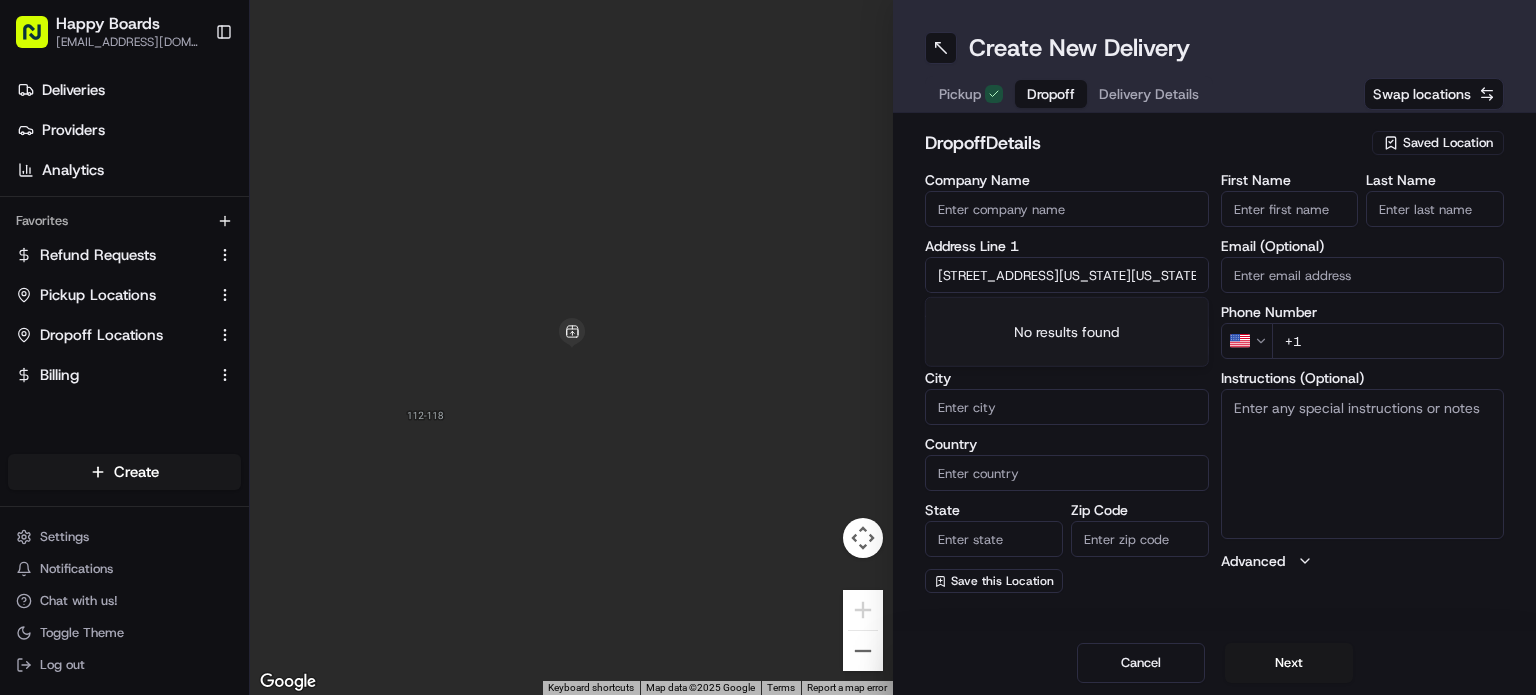 click on "[STREET_ADDRESS][US_STATE][US_STATE]" at bounding box center (1067, 275) 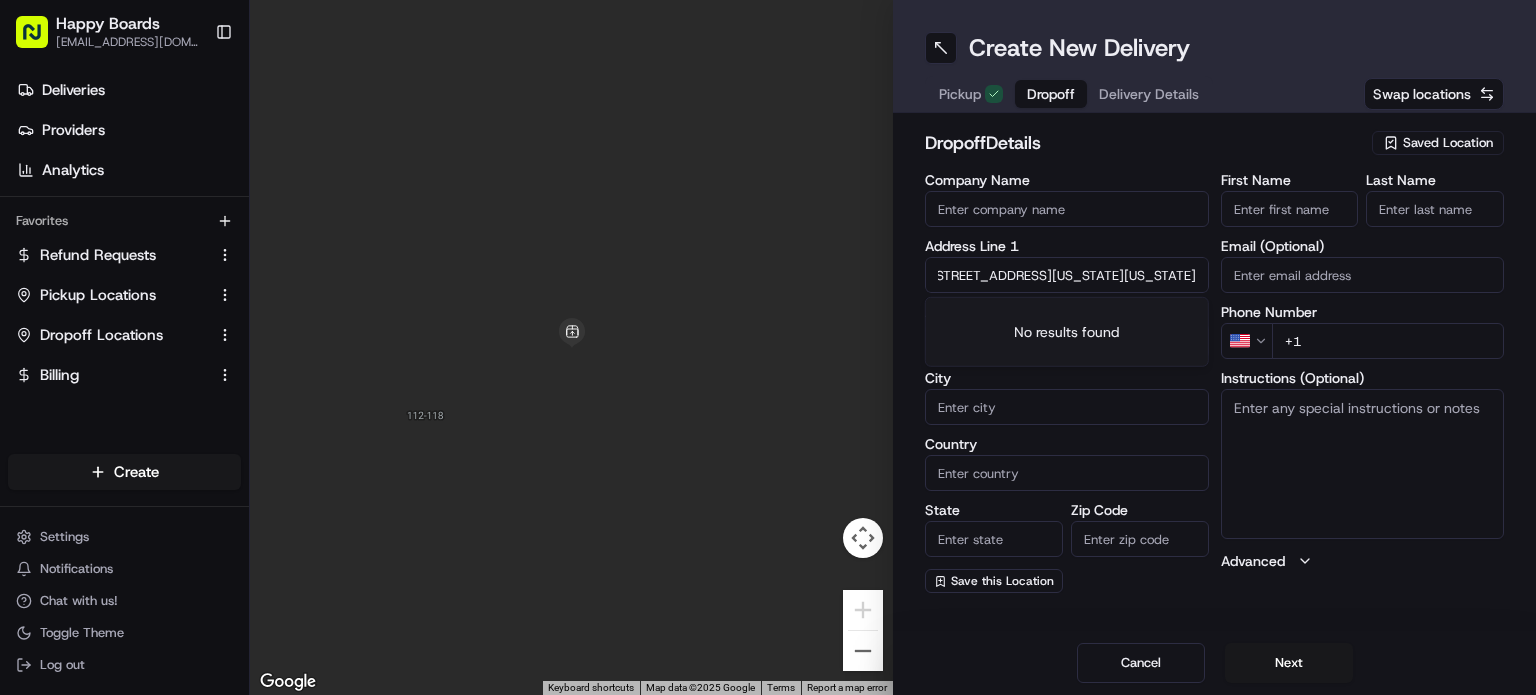 drag, startPoint x: 934, startPoint y: 271, endPoint x: 1278, endPoint y: 281, distance: 344.14532 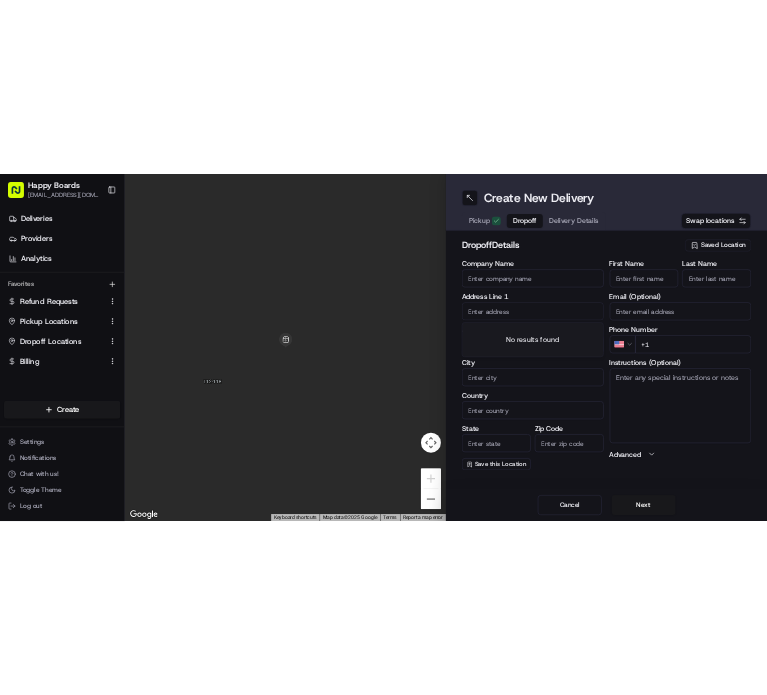 scroll, scrollTop: 0, scrollLeft: 0, axis: both 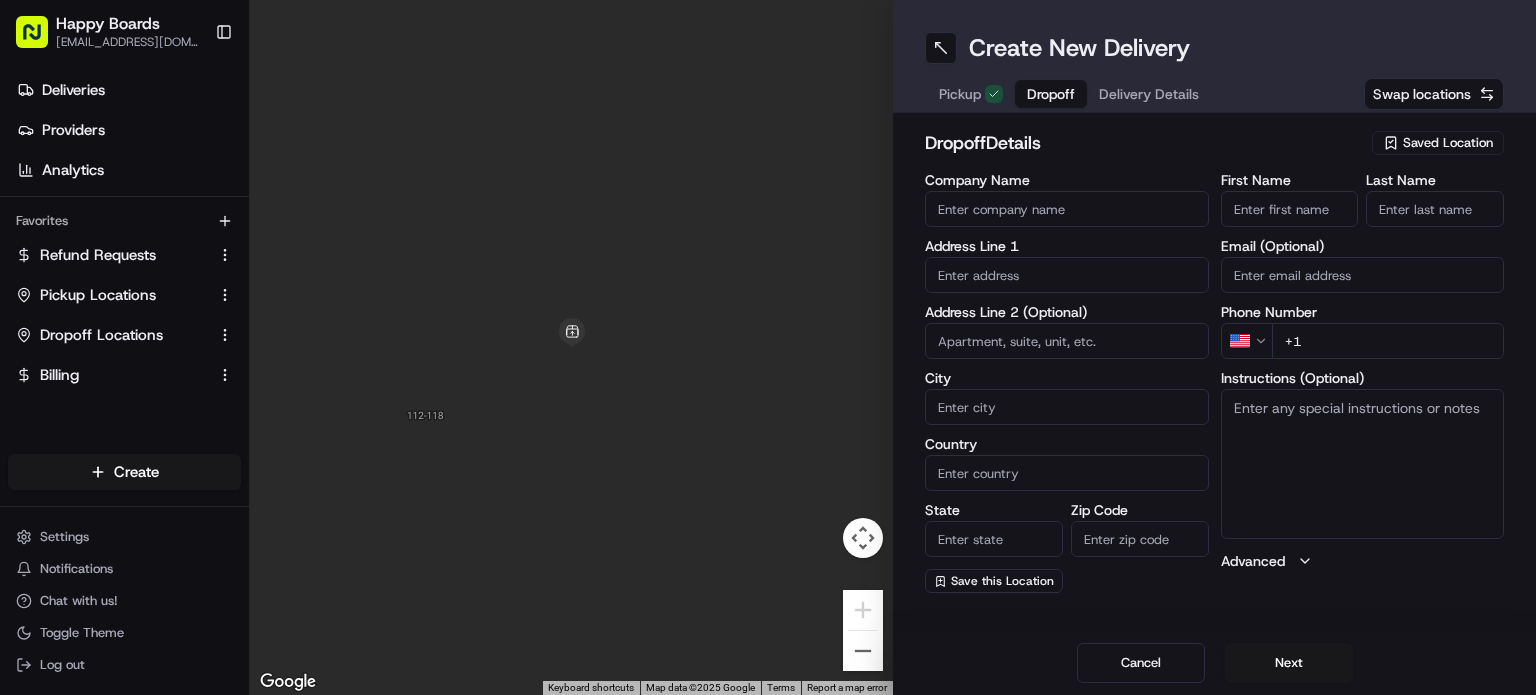 paste on "[STREET_ADDRESS][US_STATE]" 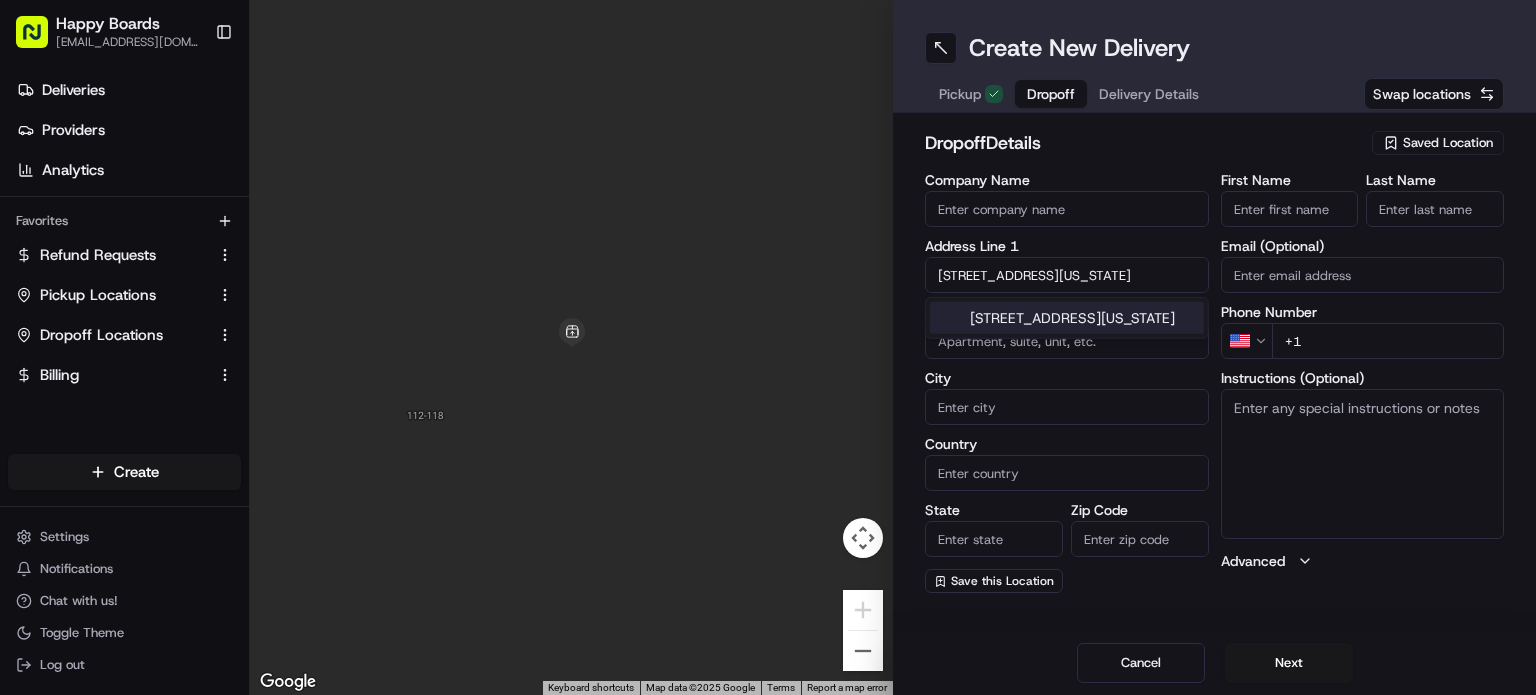 click on "[STREET_ADDRESS][US_STATE]" at bounding box center (1067, 275) 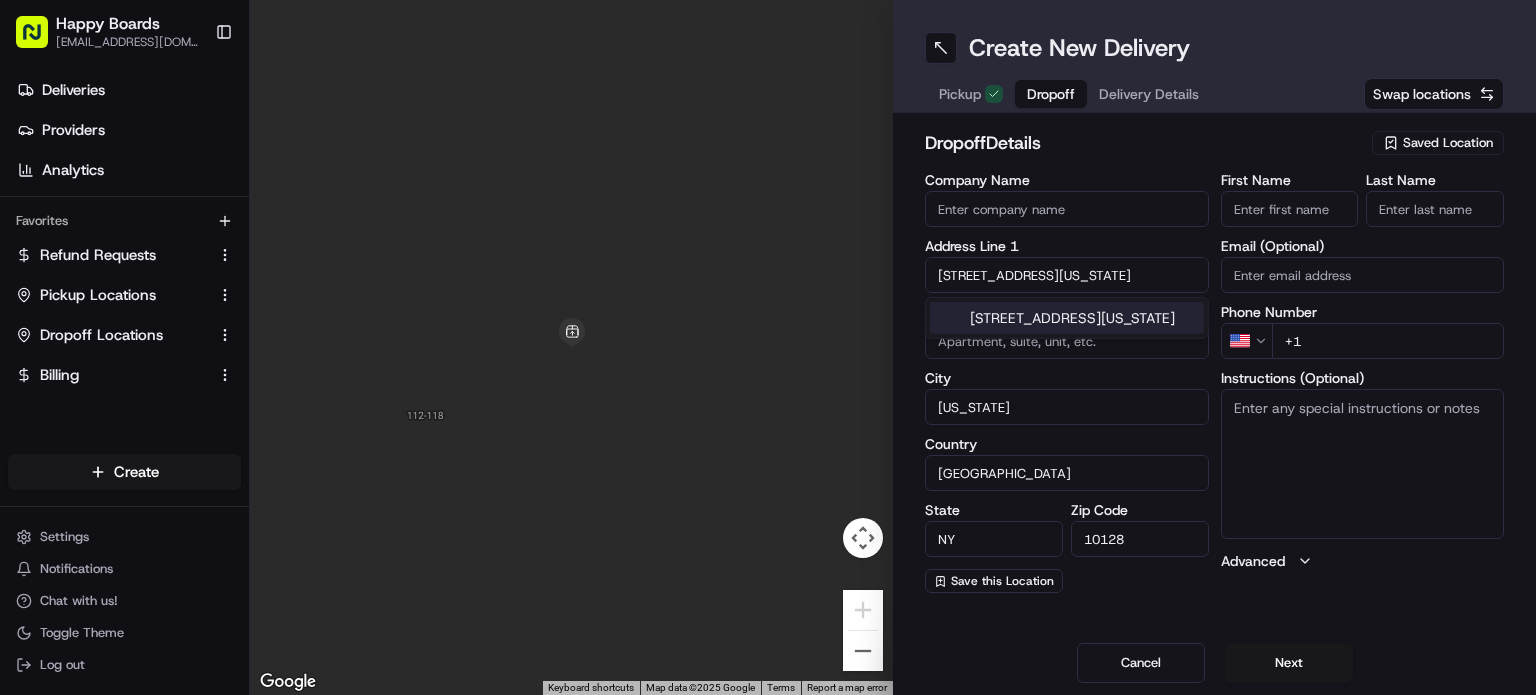 type on "[STREET_ADDRESS]" 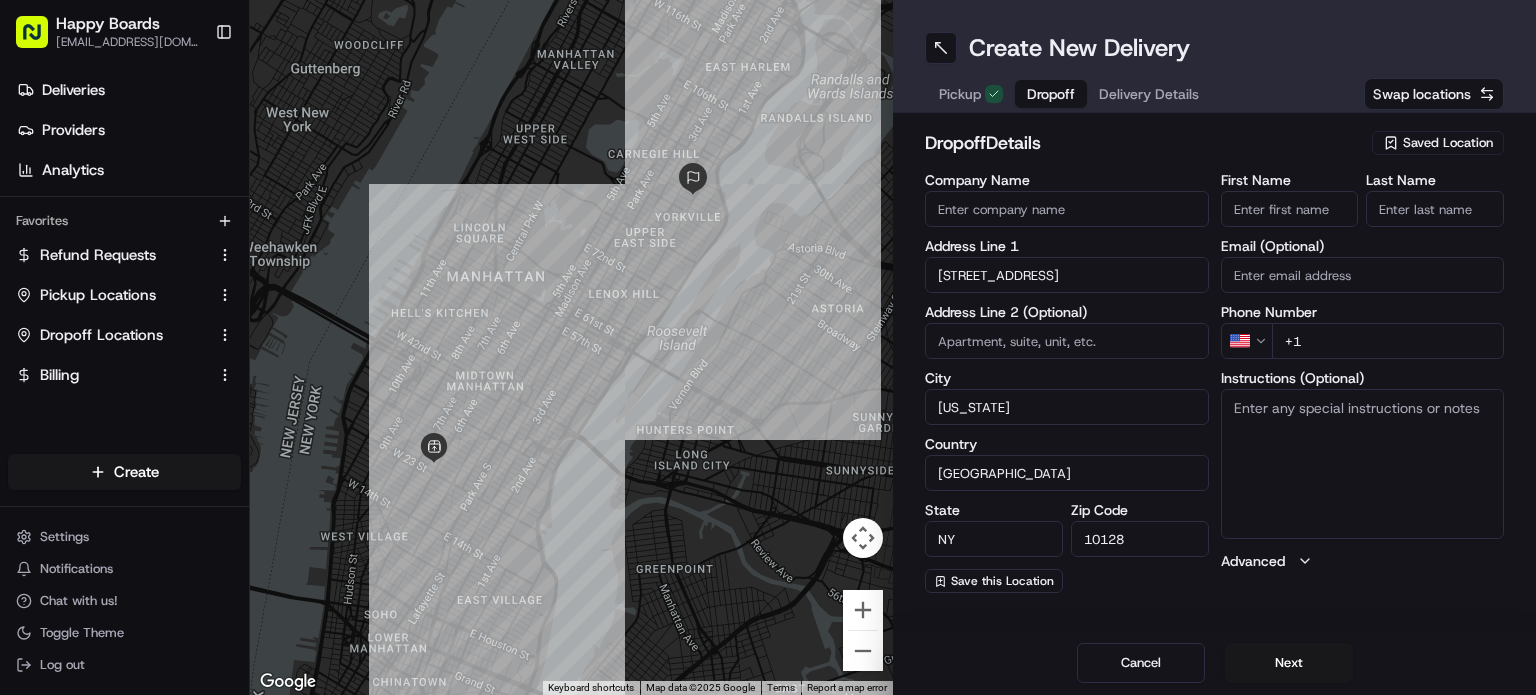 click at bounding box center [1067, 341] 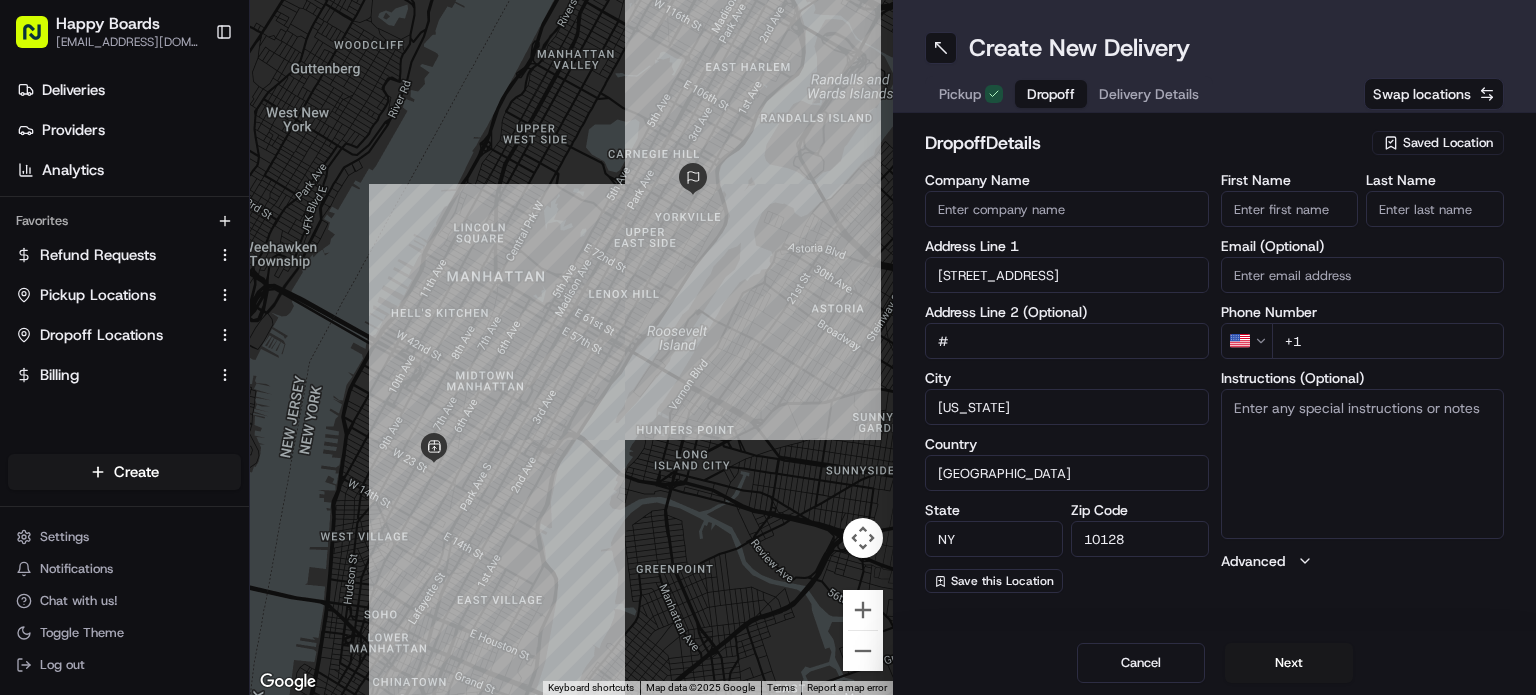 paste on "28B" 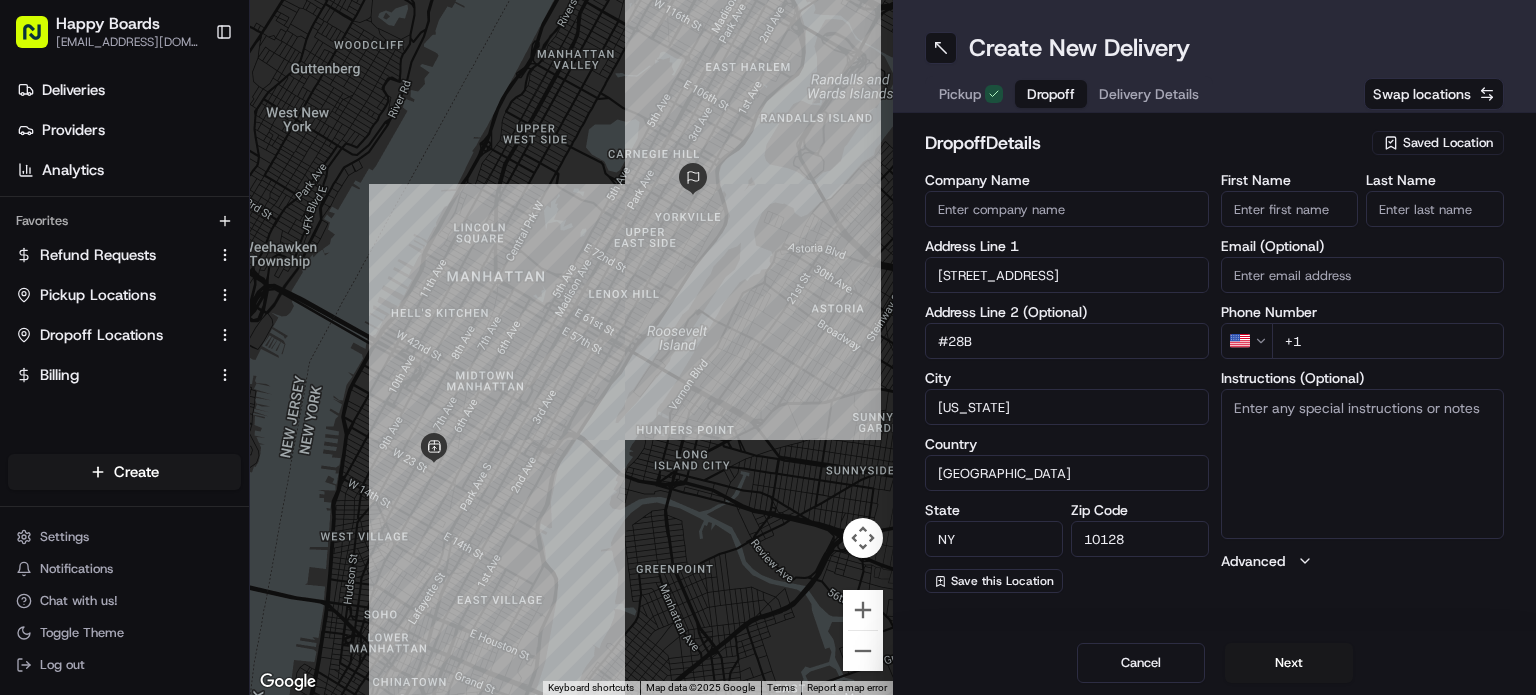 type on "#28B" 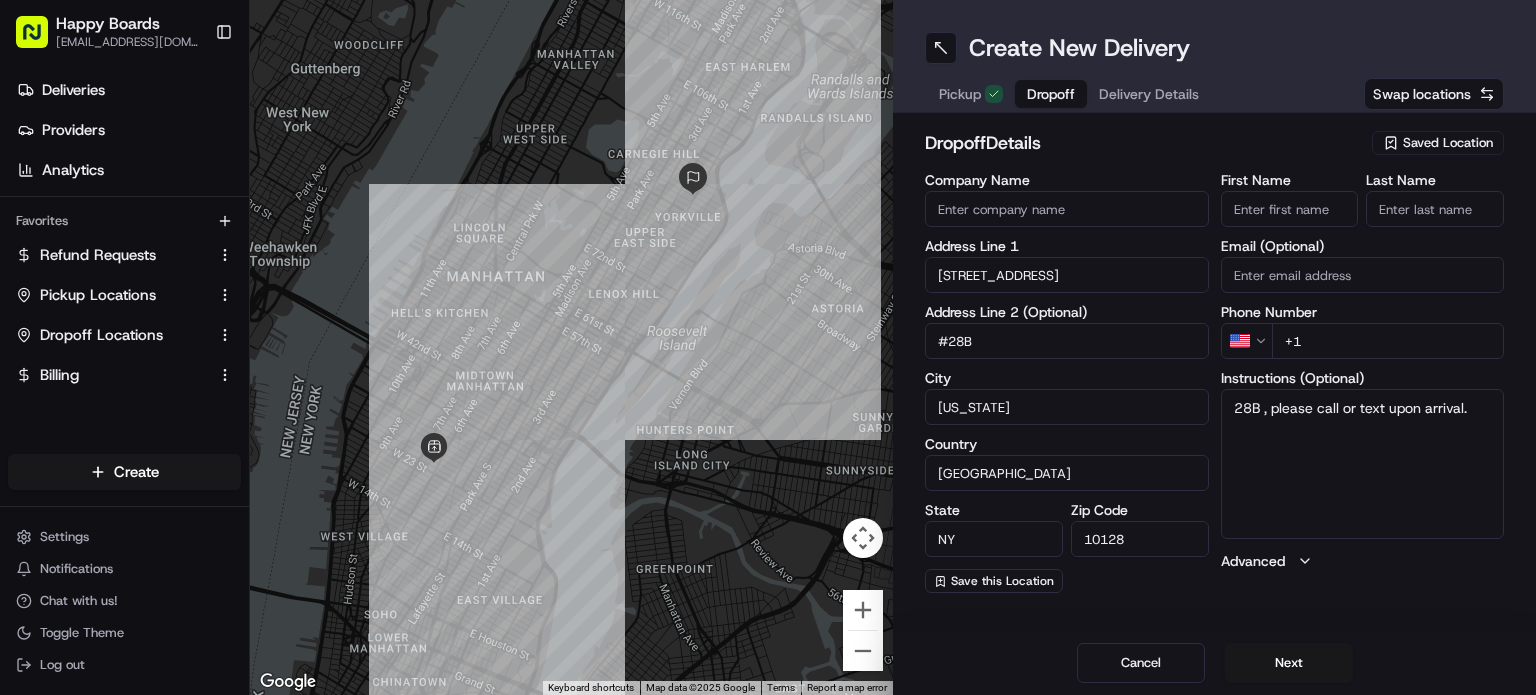 type on "28B , please call or text upon arrival." 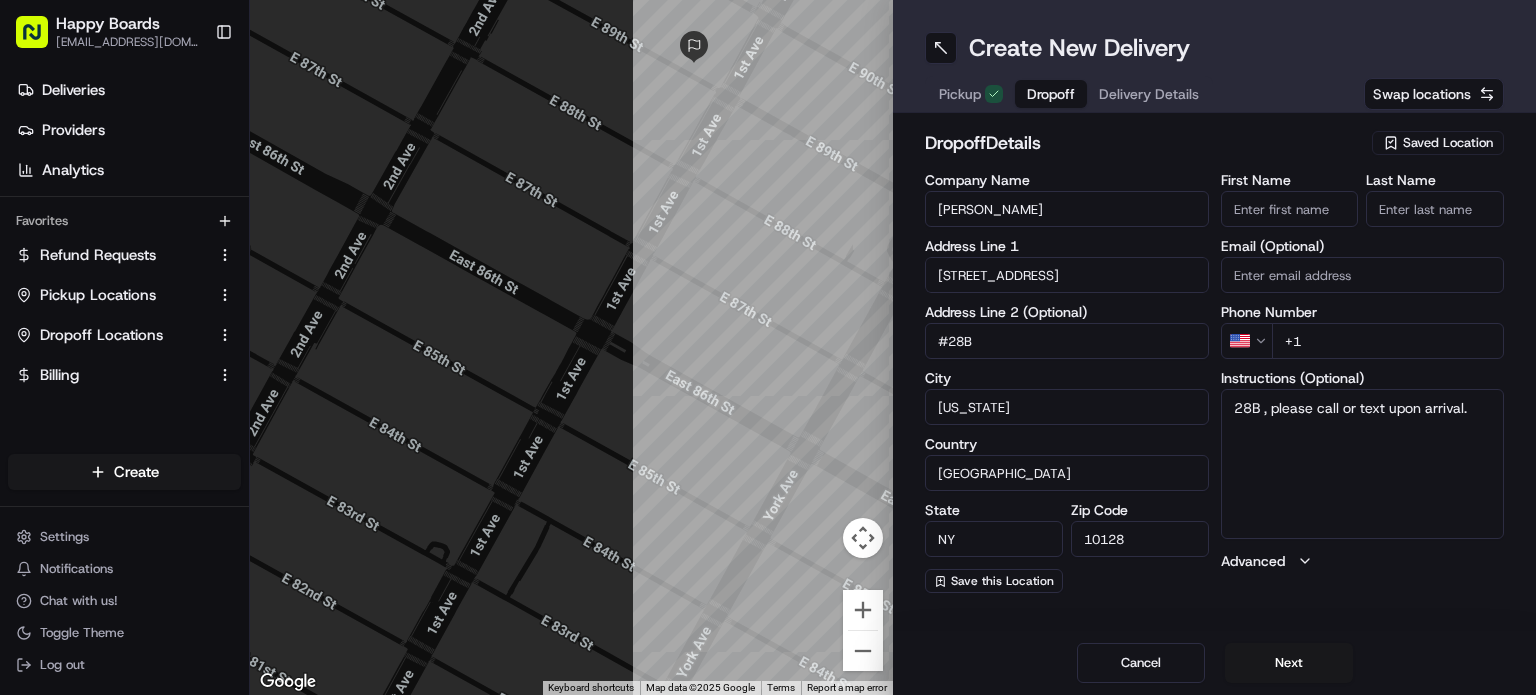 type on "[PERSON_NAME]" 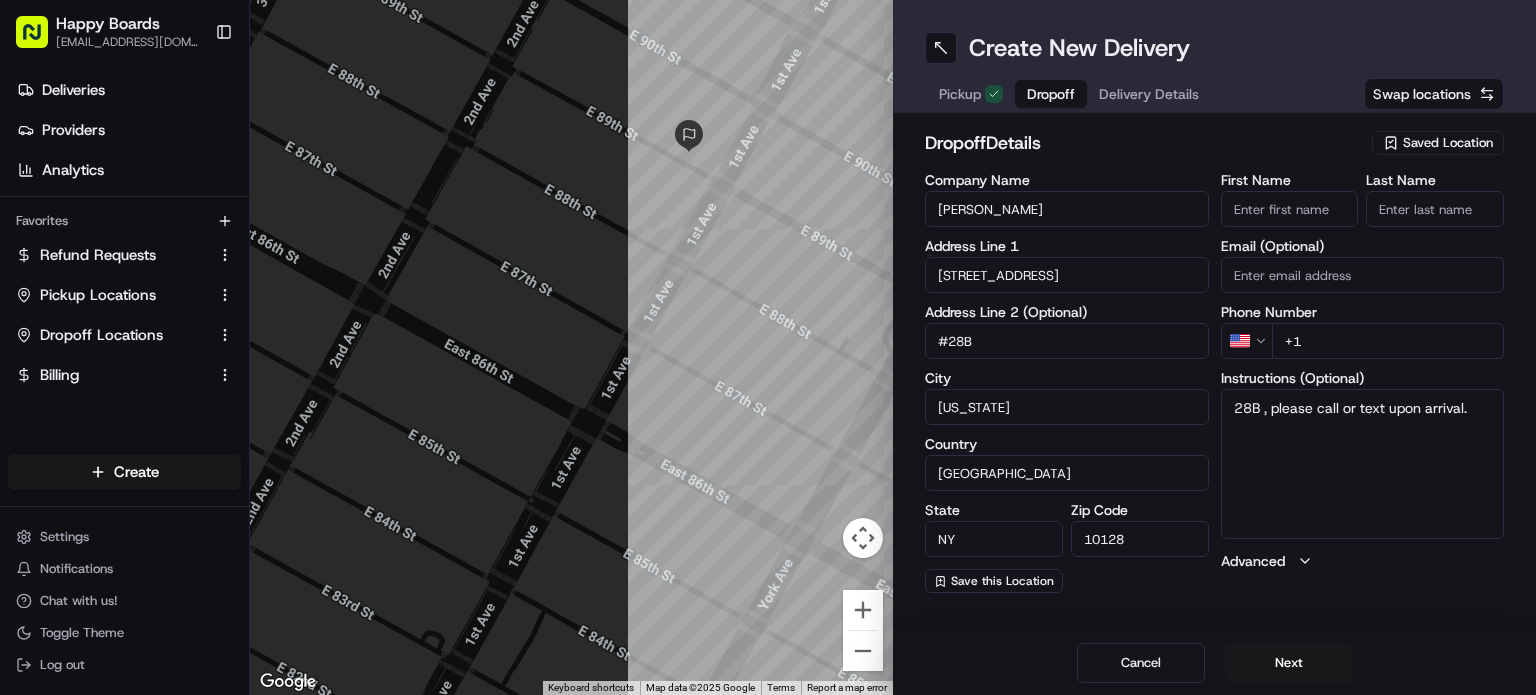 drag, startPoint x: 737, startPoint y: 168, endPoint x: 732, endPoint y: 259, distance: 91.13726 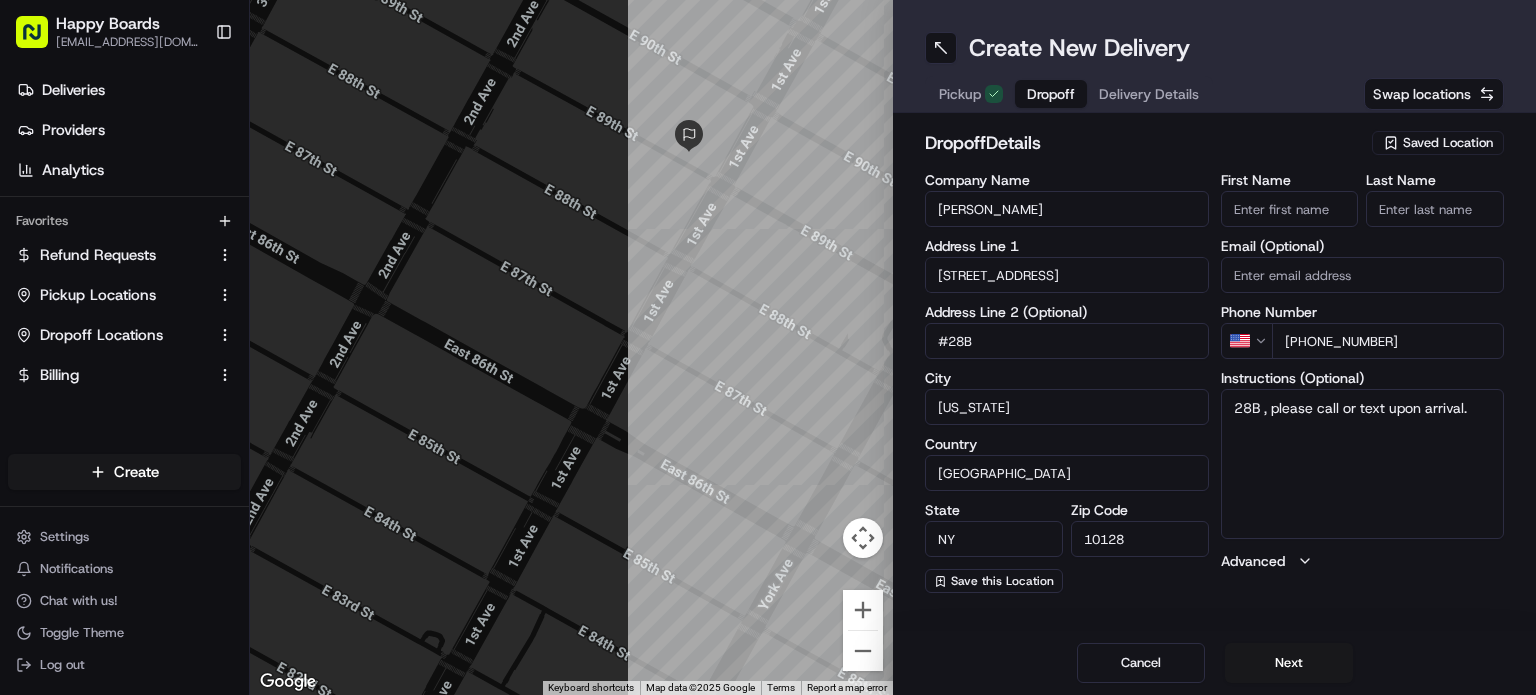 type on "[PHONE_NUMBER]" 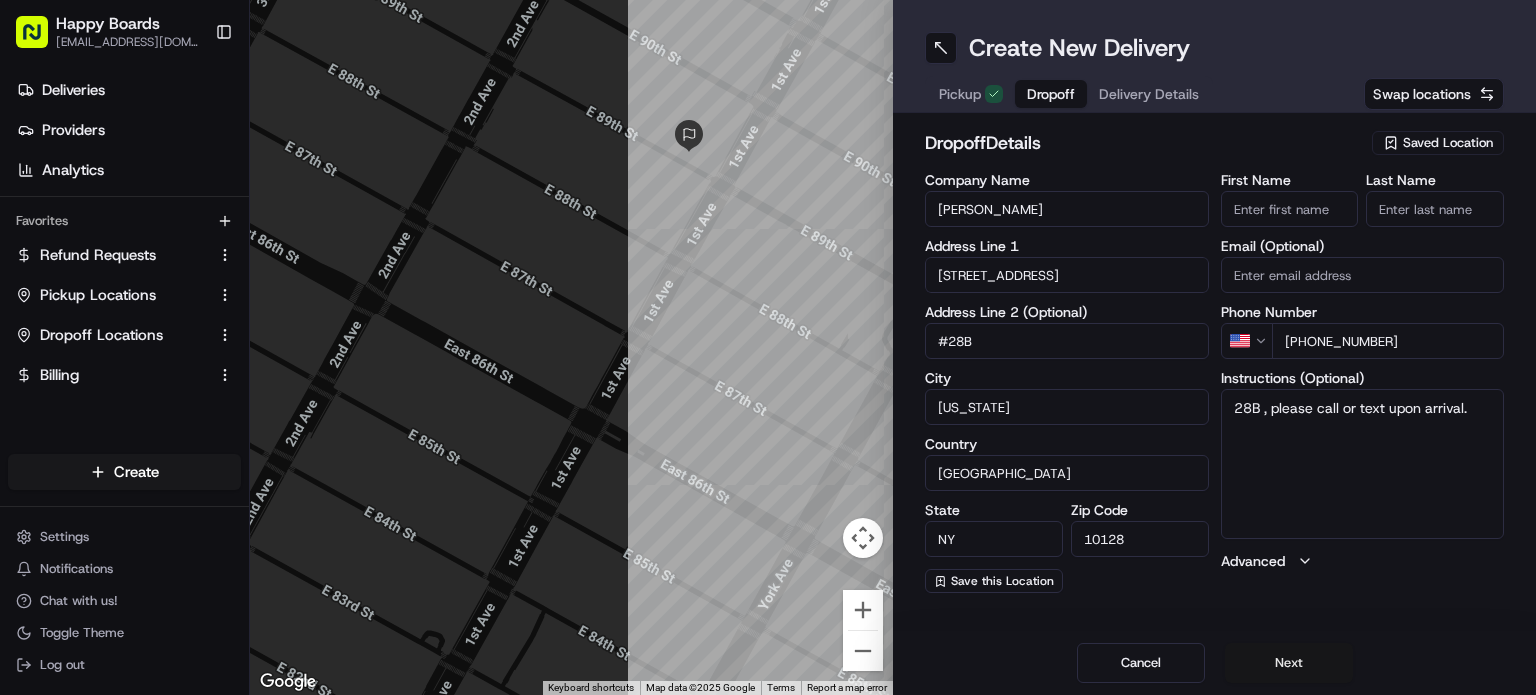 click on "Next" at bounding box center [1289, 663] 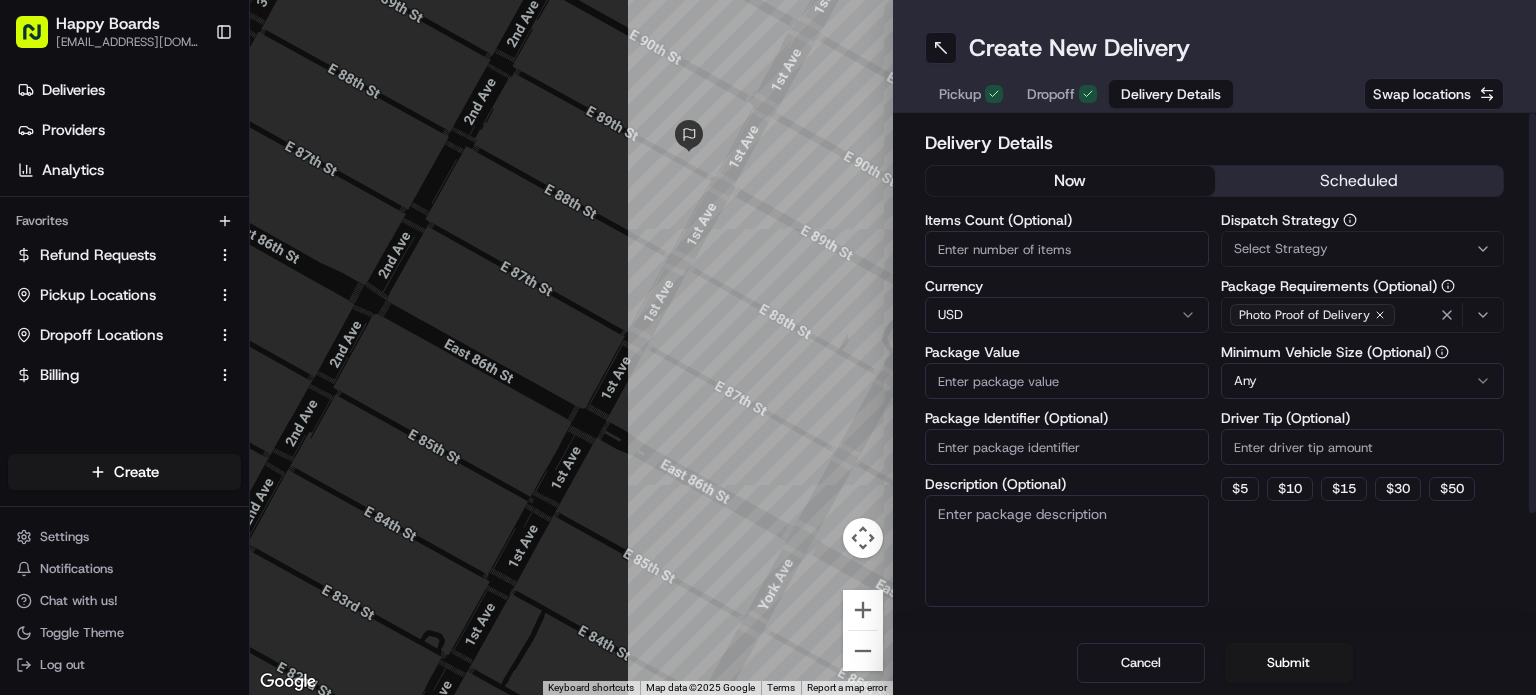 paste on "187.20" 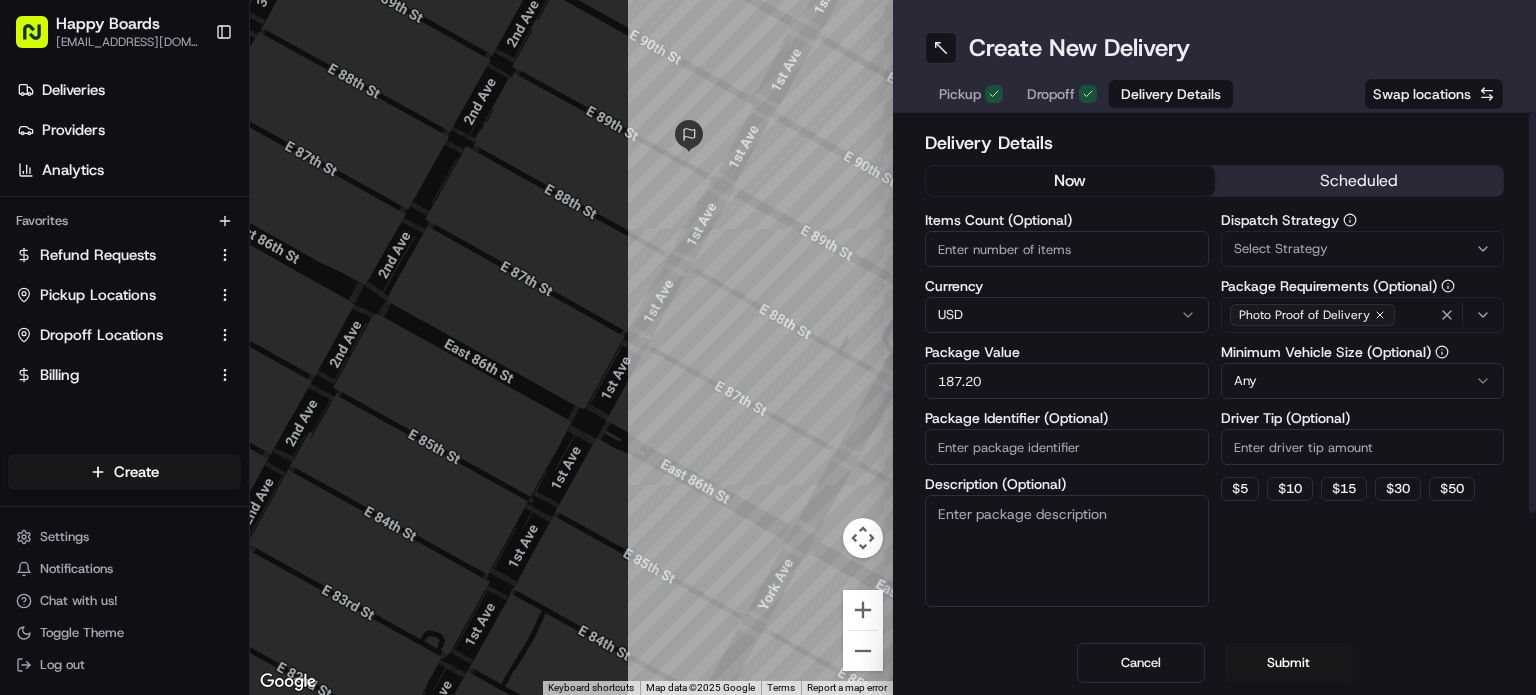 type on "187.20" 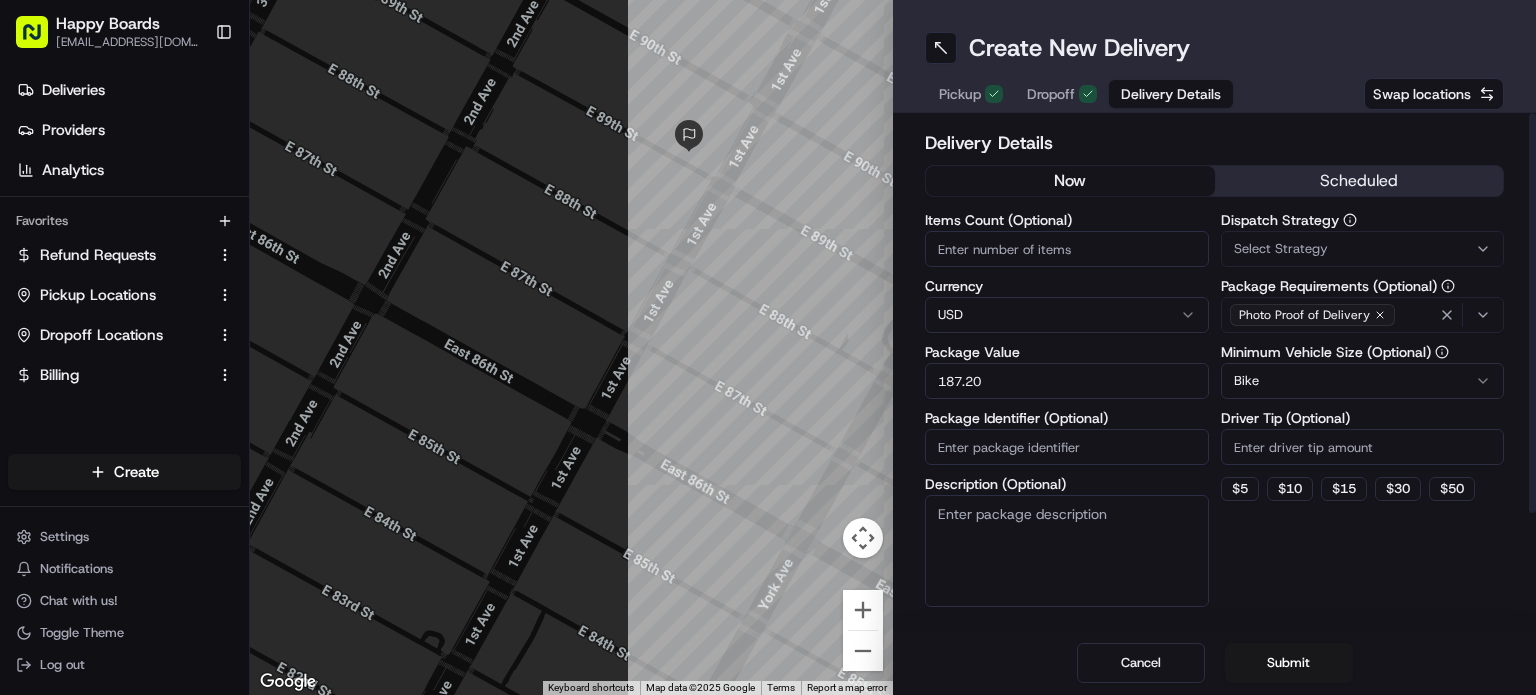 click on "Driver Tip (Optional)" at bounding box center [1363, 447] 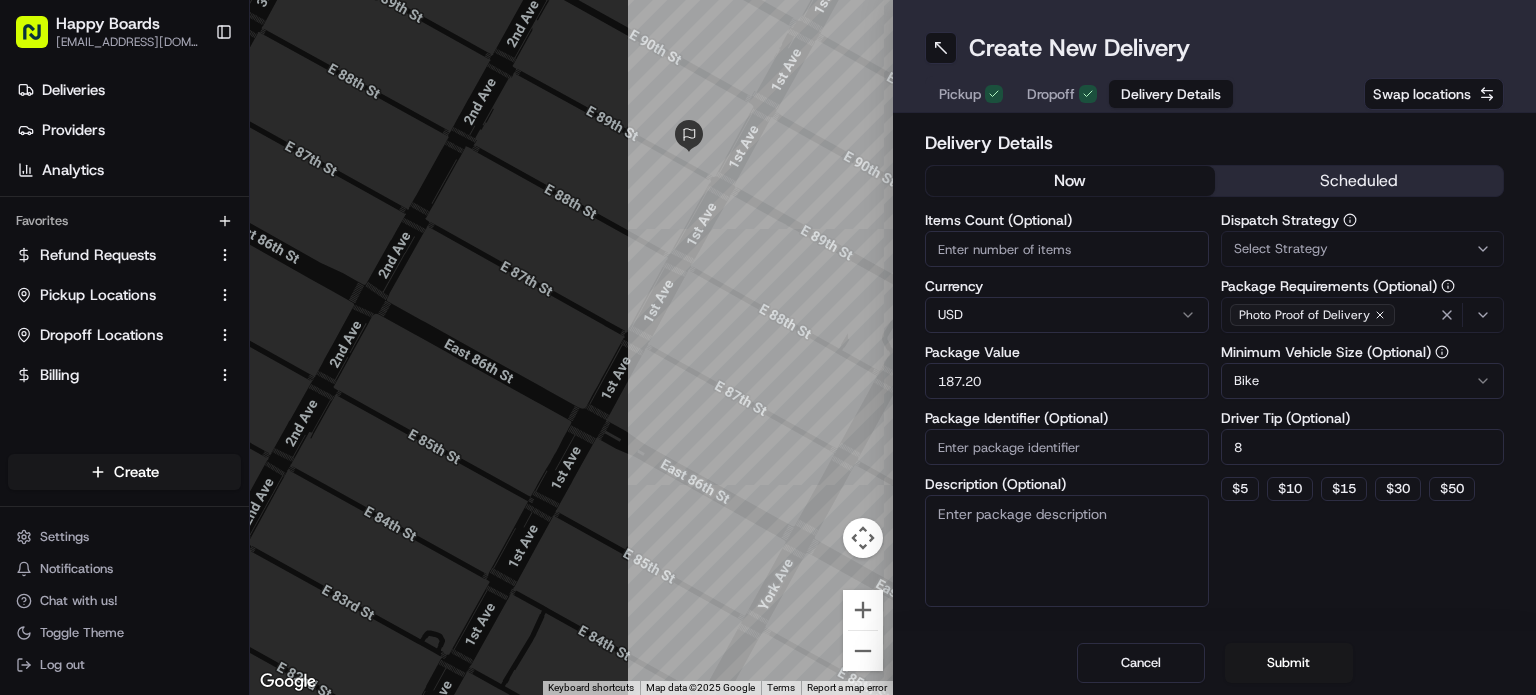 type on "8" 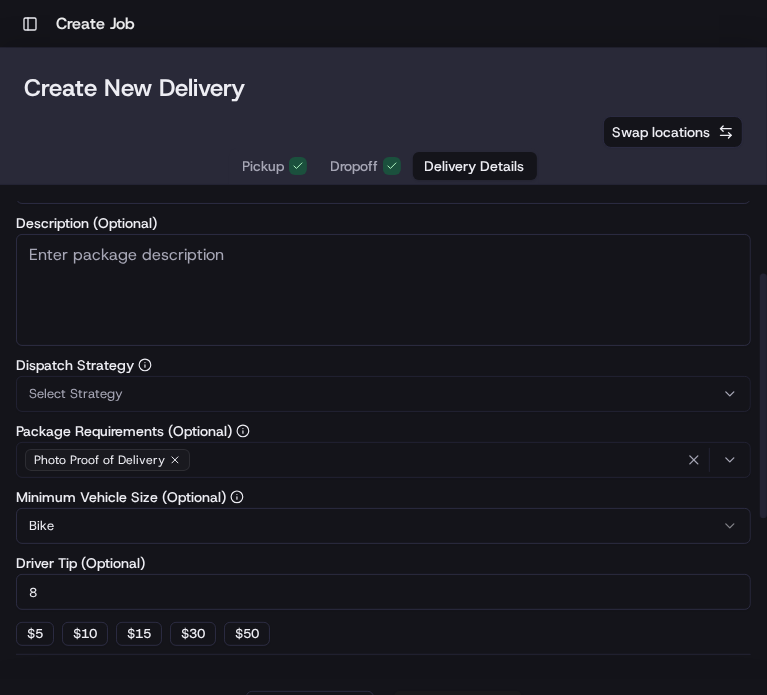 scroll, scrollTop: 467, scrollLeft: 0, axis: vertical 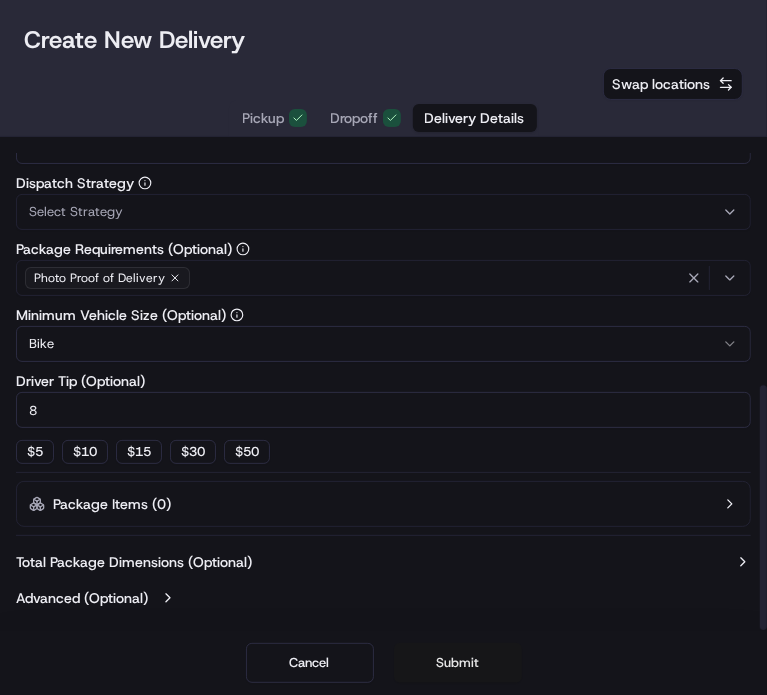 click on "Submit" at bounding box center (458, 663) 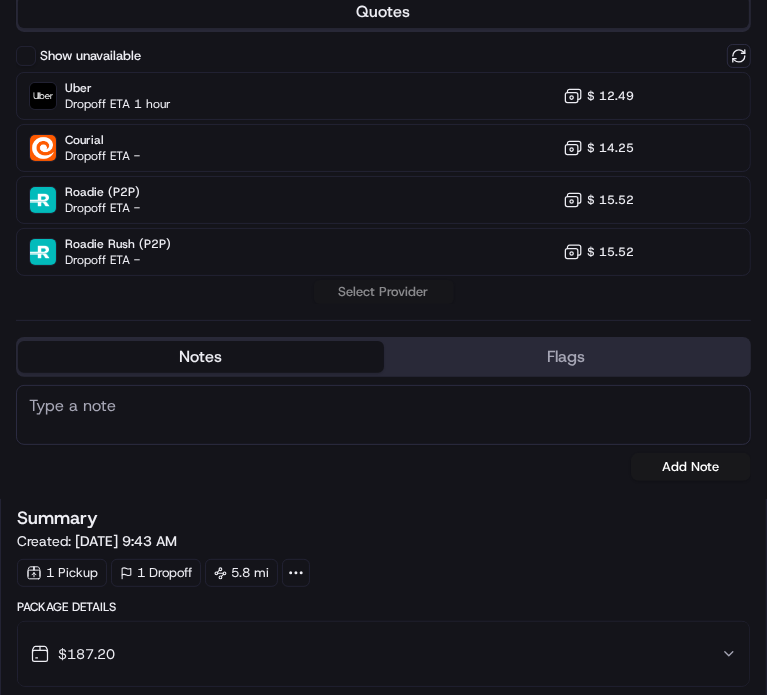 scroll, scrollTop: 0, scrollLeft: 0, axis: both 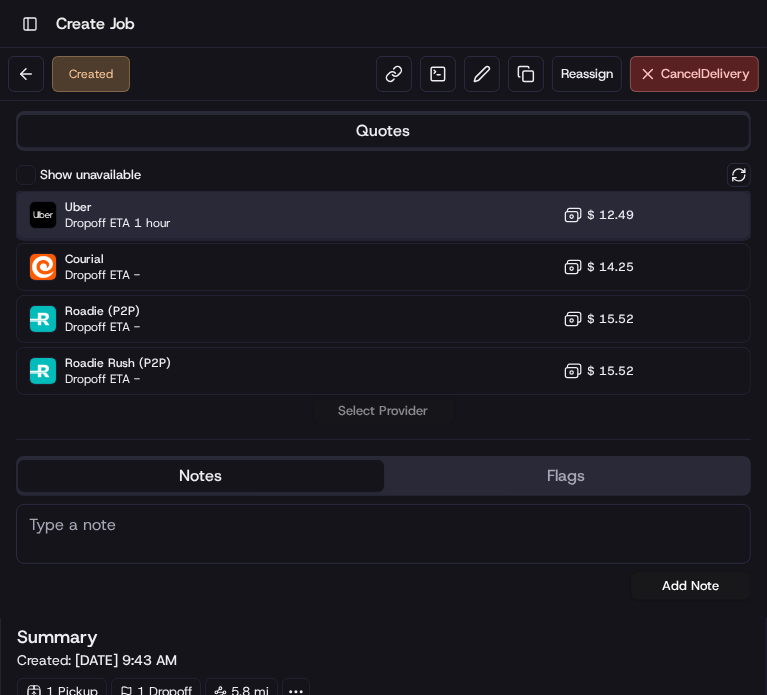 click on "Uber Dropoff ETA   1 hour $   12.49" at bounding box center (383, 215) 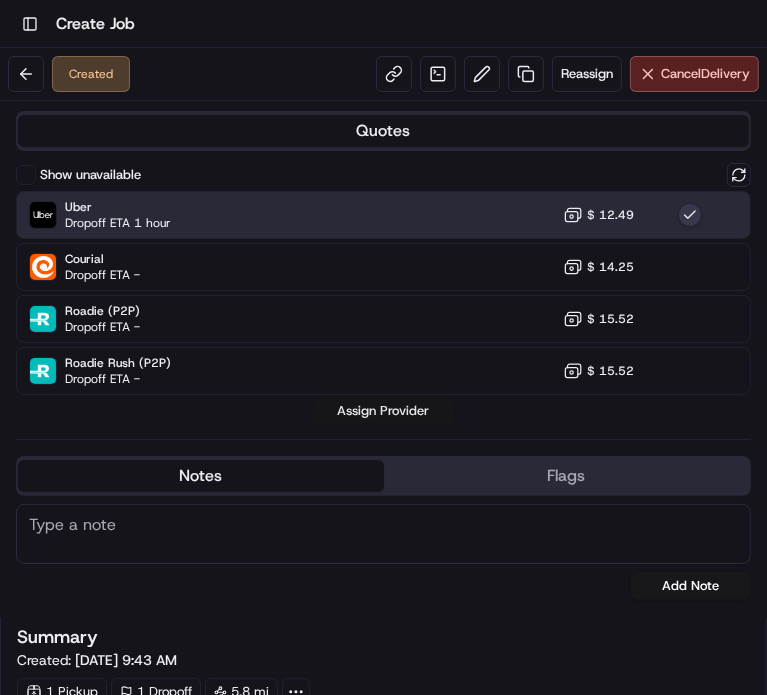 click on "Assign Provider" at bounding box center (384, 411) 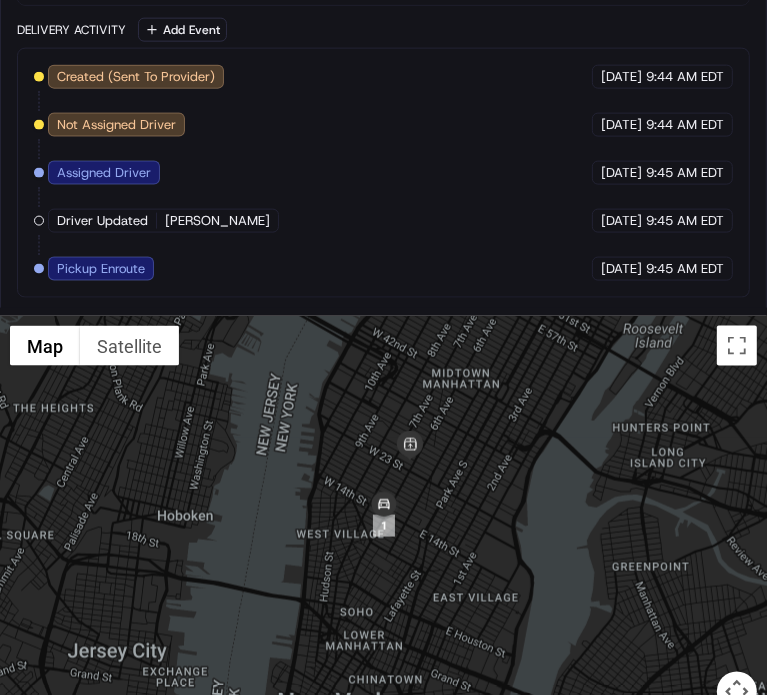 scroll, scrollTop: 1364, scrollLeft: 0, axis: vertical 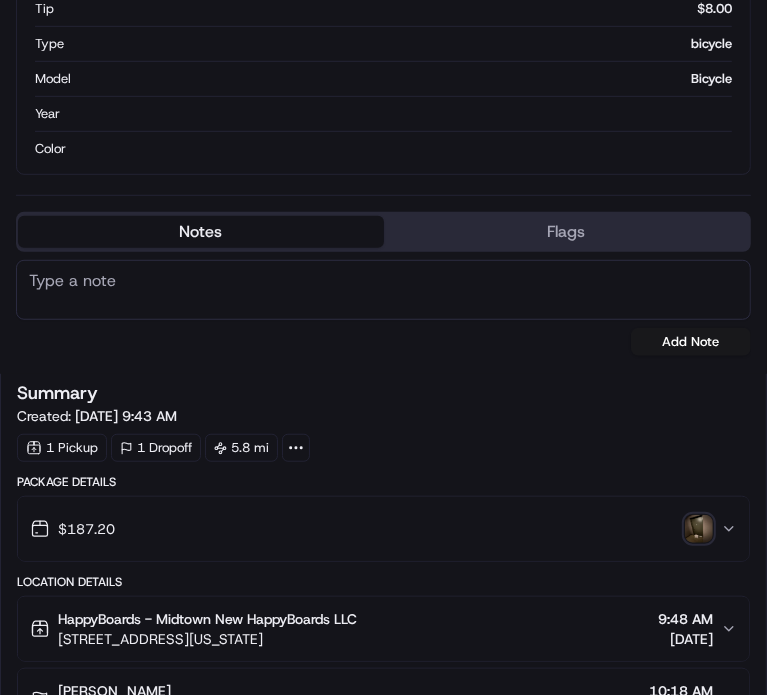 click at bounding box center (699, 529) 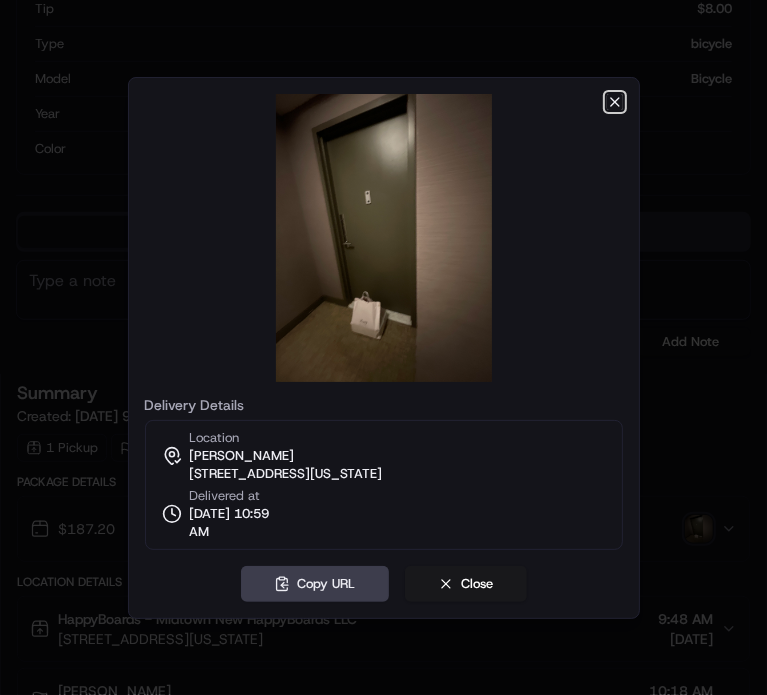 click 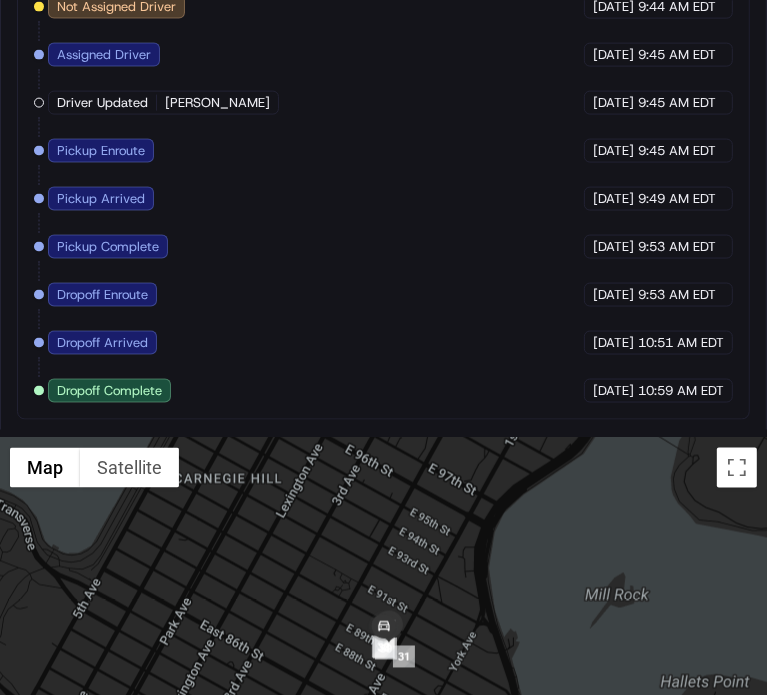 scroll, scrollTop: 1502, scrollLeft: 0, axis: vertical 